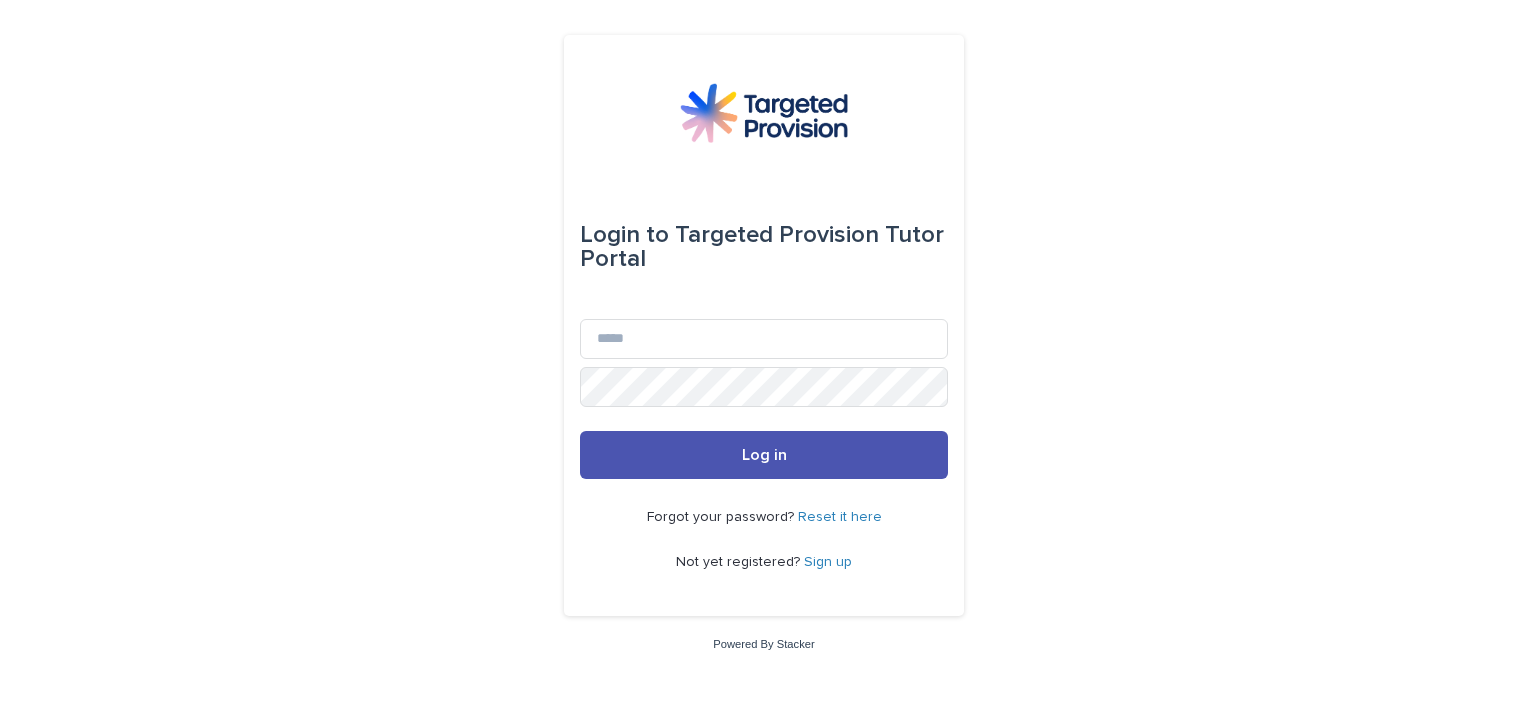 scroll, scrollTop: 0, scrollLeft: 0, axis: both 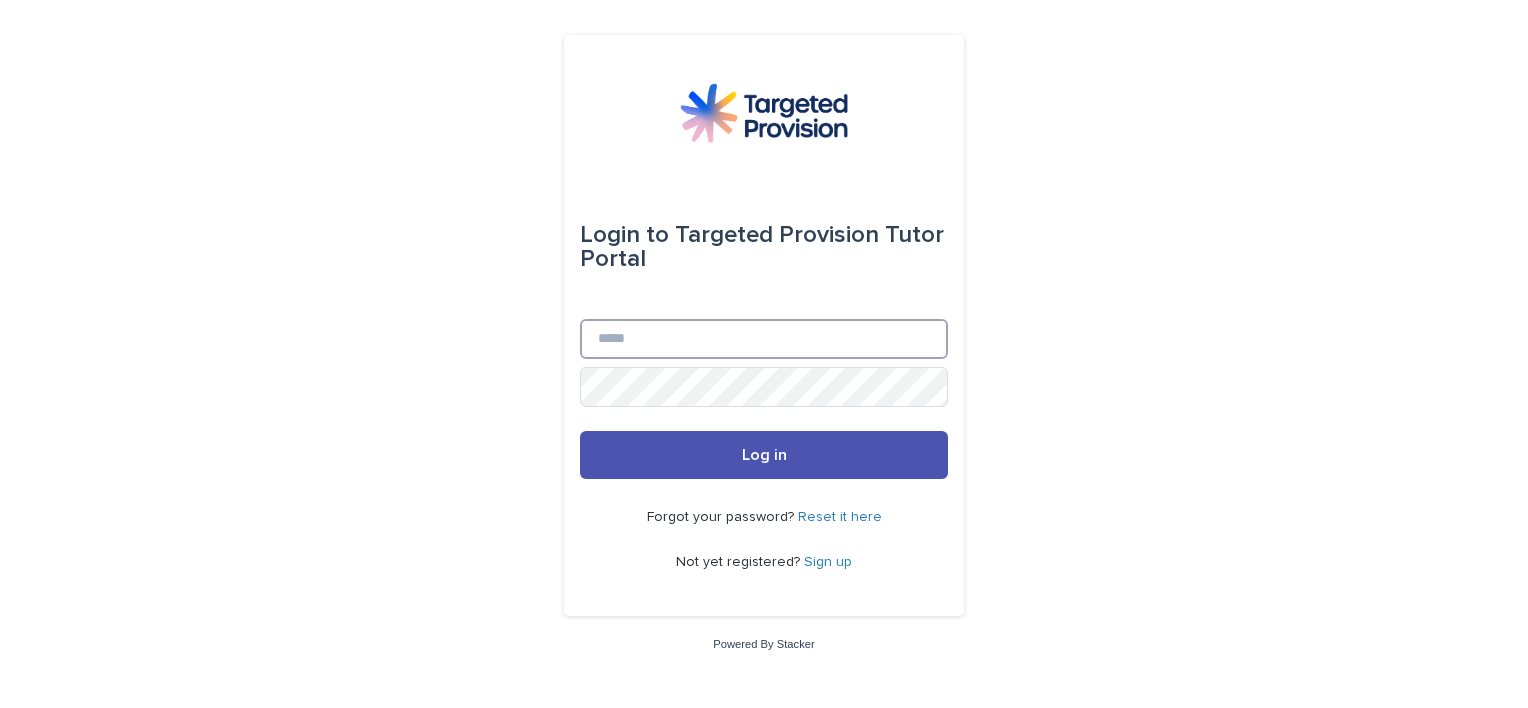 drag, startPoint x: 0, startPoint y: 0, endPoint x: 728, endPoint y: 324, distance: 796.84375 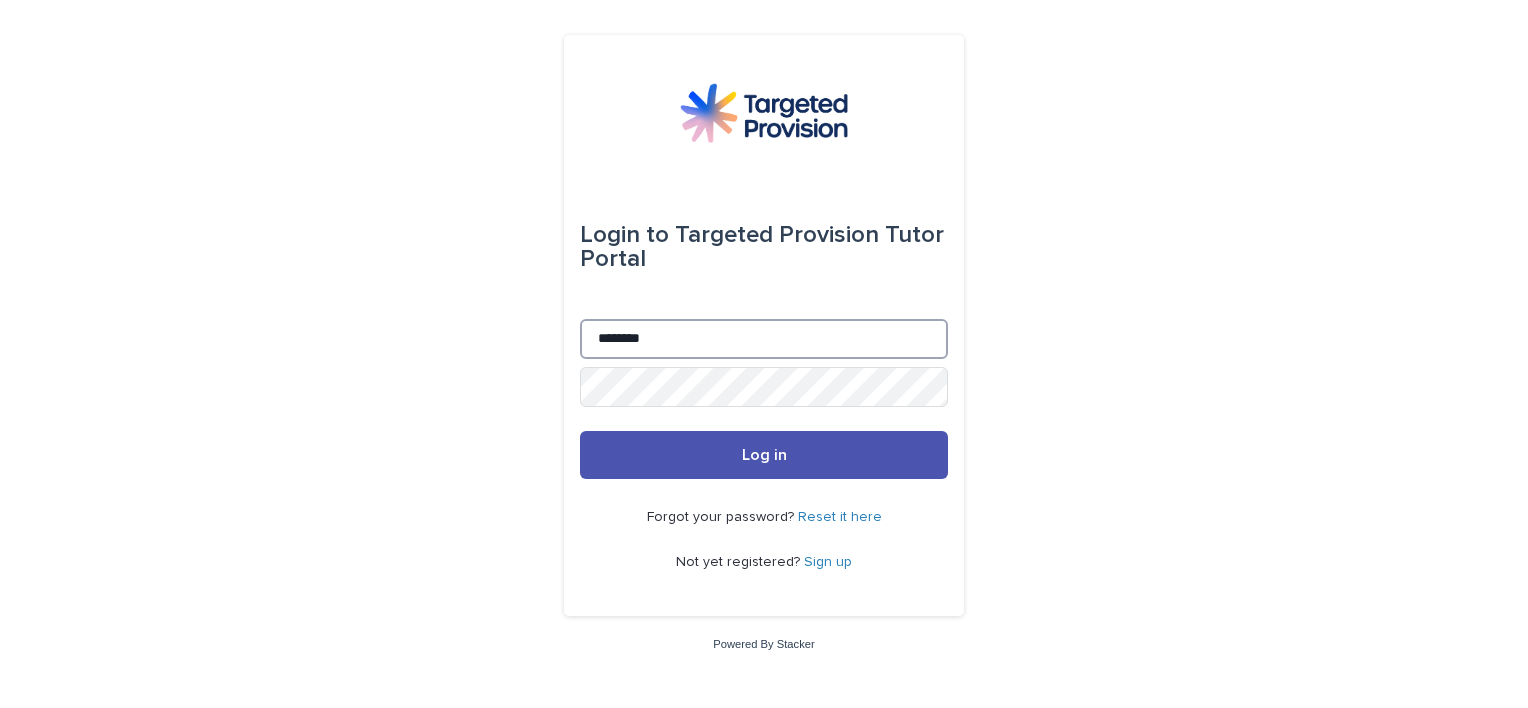 type on "**********" 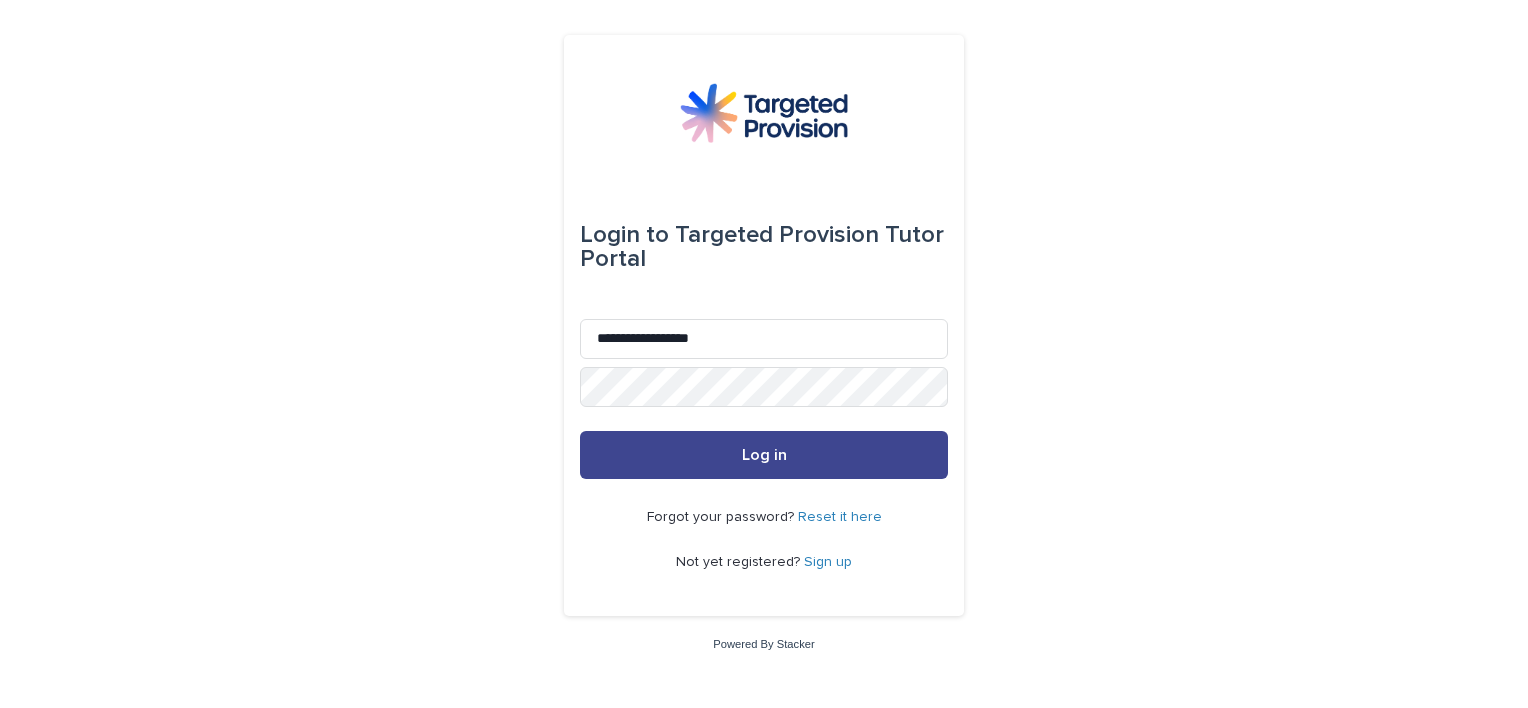 click on "Log in" at bounding box center (764, 455) 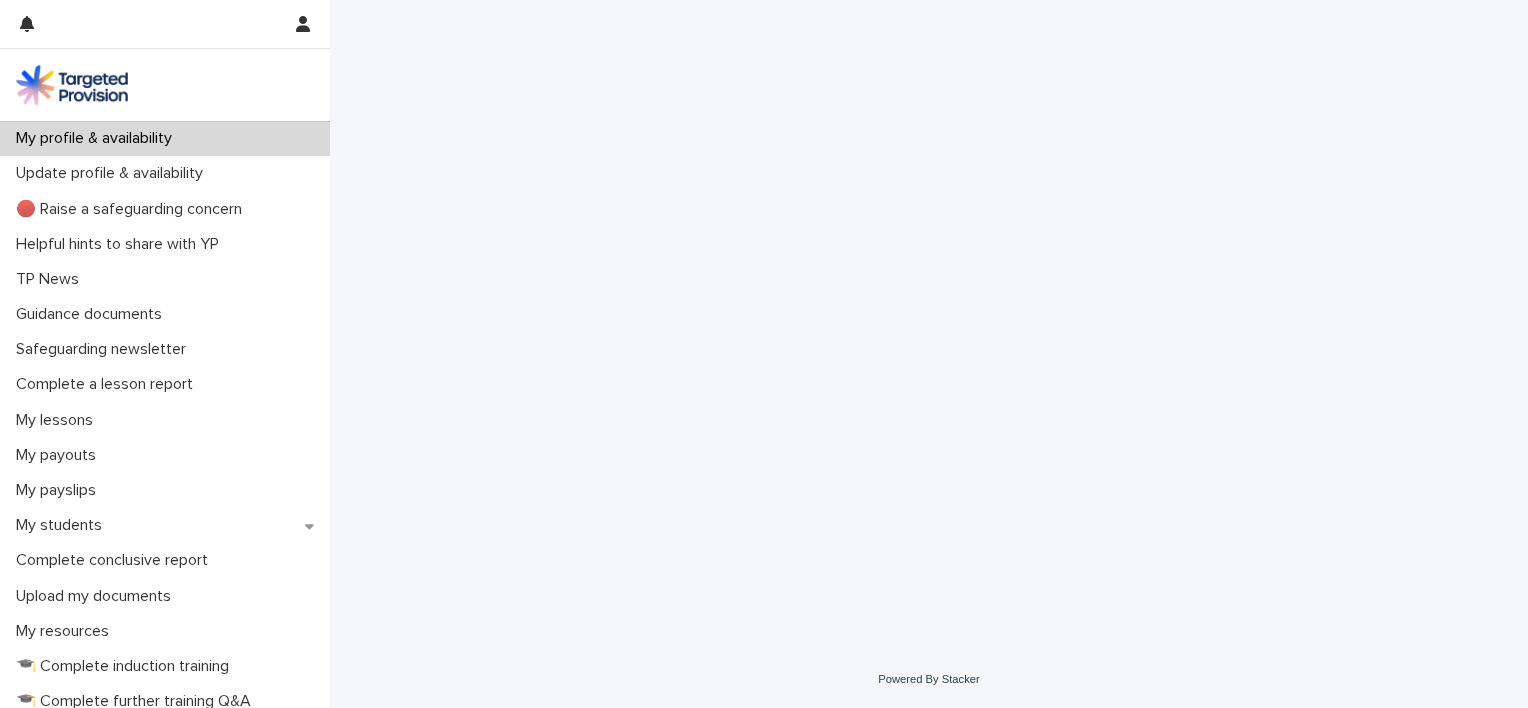 scroll, scrollTop: 0, scrollLeft: 0, axis: both 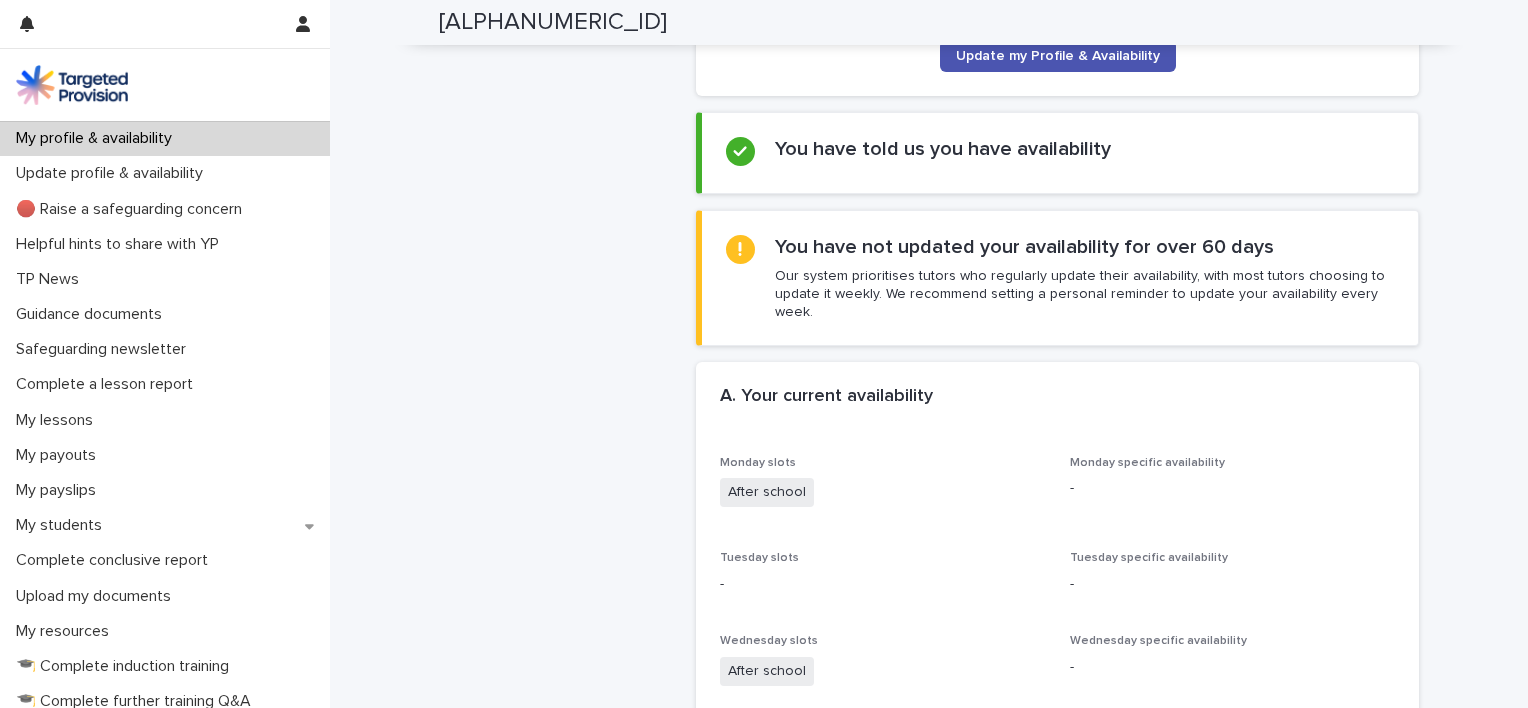 click on "Our system prioritises tutors who regularly update their availability, with most tutors choosing to update it weekly. We recommend setting a personal reminder to update your availability every week." at bounding box center (1084, 294) 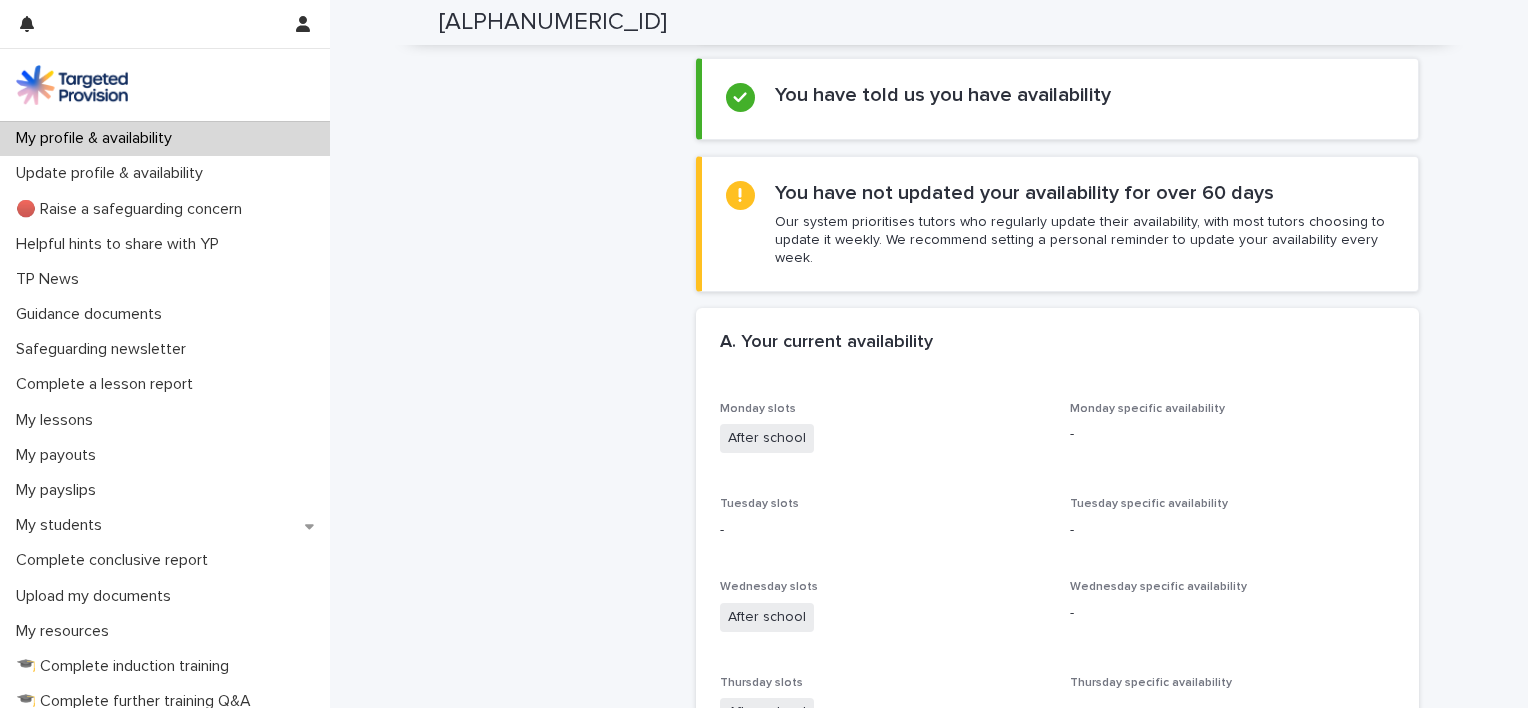 scroll, scrollTop: 200, scrollLeft: 0, axis: vertical 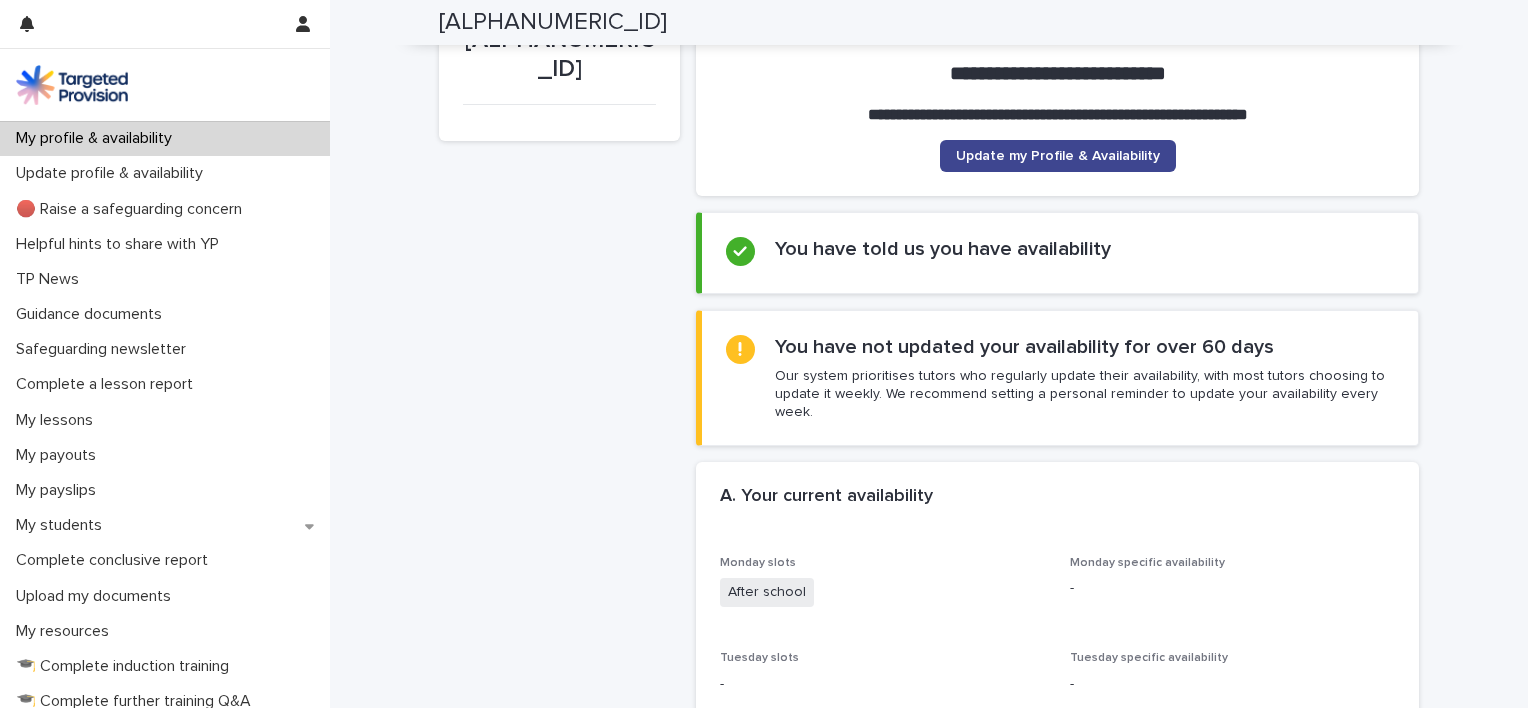 click on "Update my Profile & Availability" 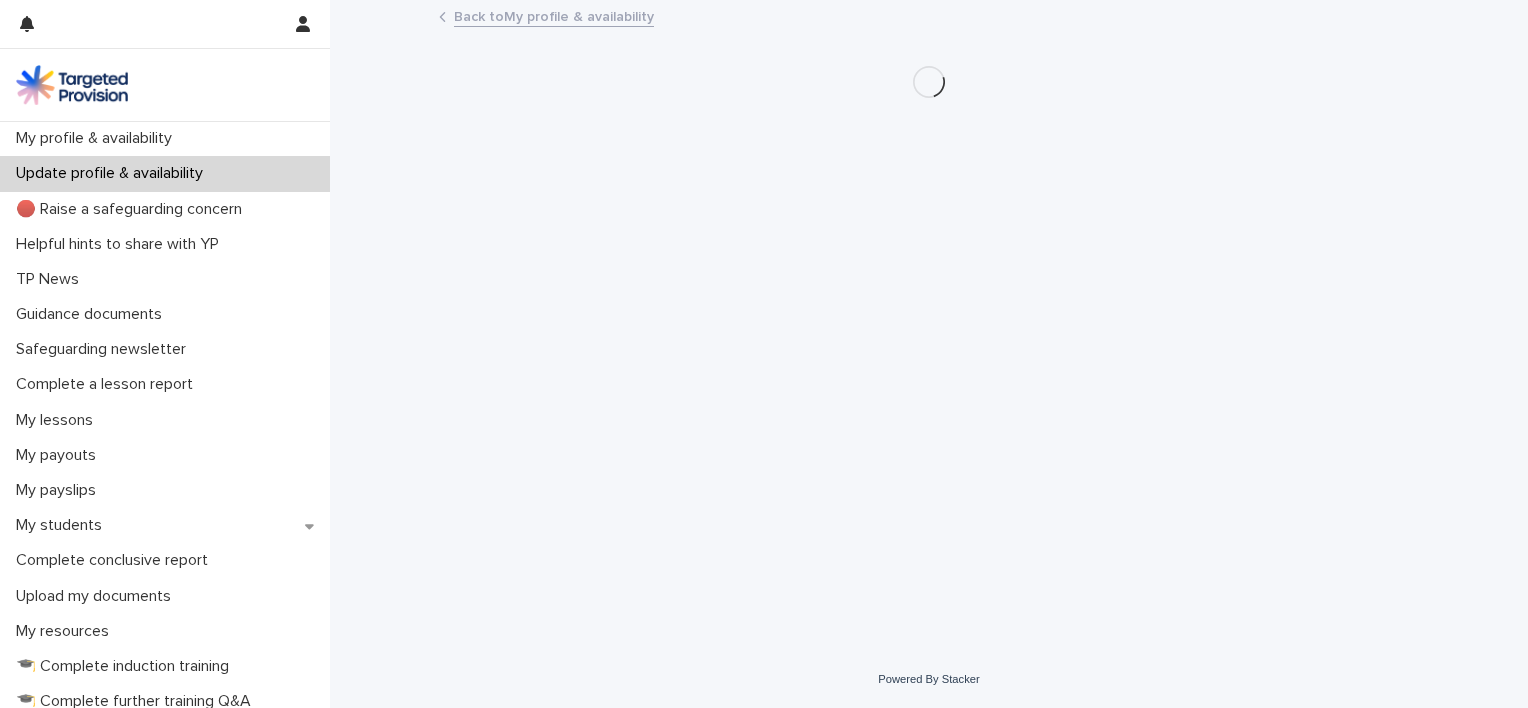 scroll, scrollTop: 0, scrollLeft: 0, axis: both 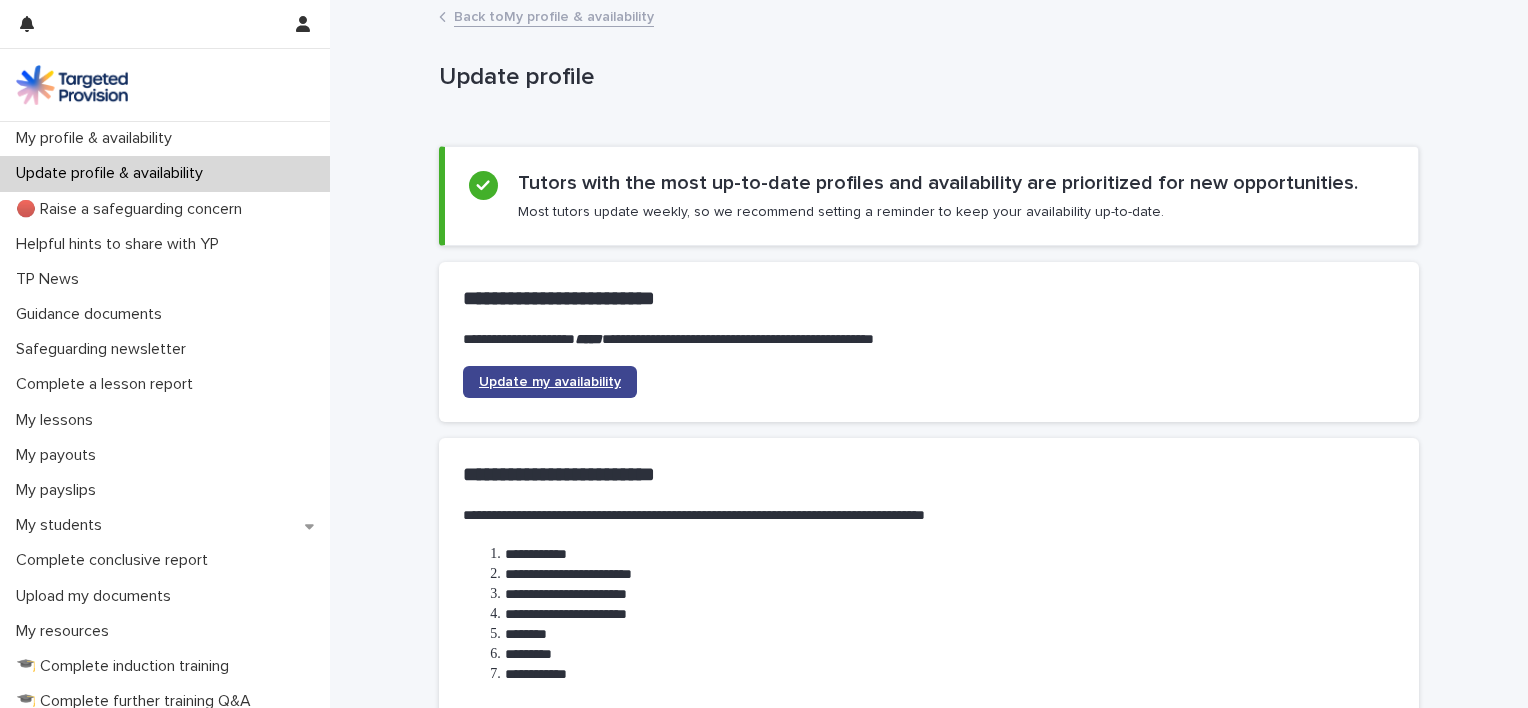 click on "Update my availability" at bounding box center [550, 382] 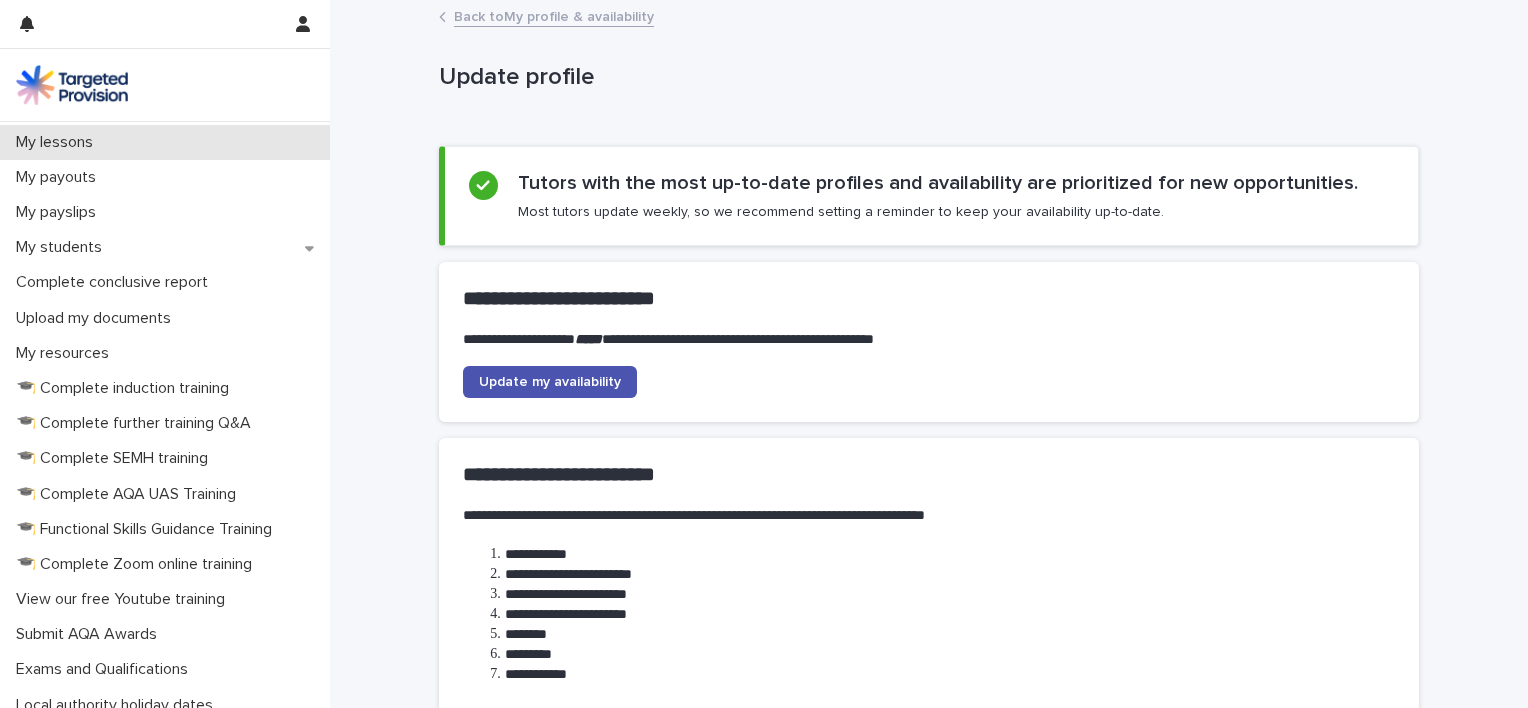 scroll, scrollTop: 300, scrollLeft: 0, axis: vertical 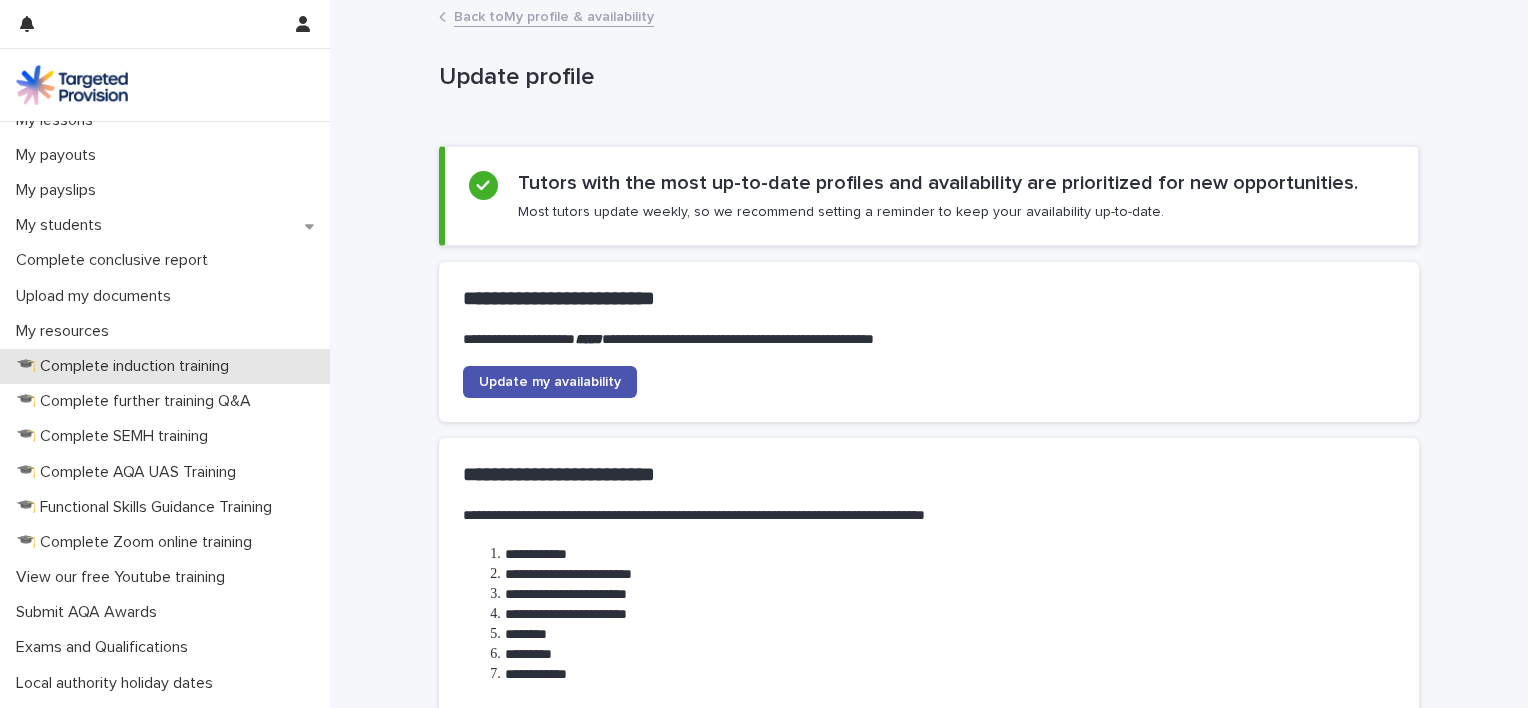 click on "🎓 Complete induction training" at bounding box center [126, 366] 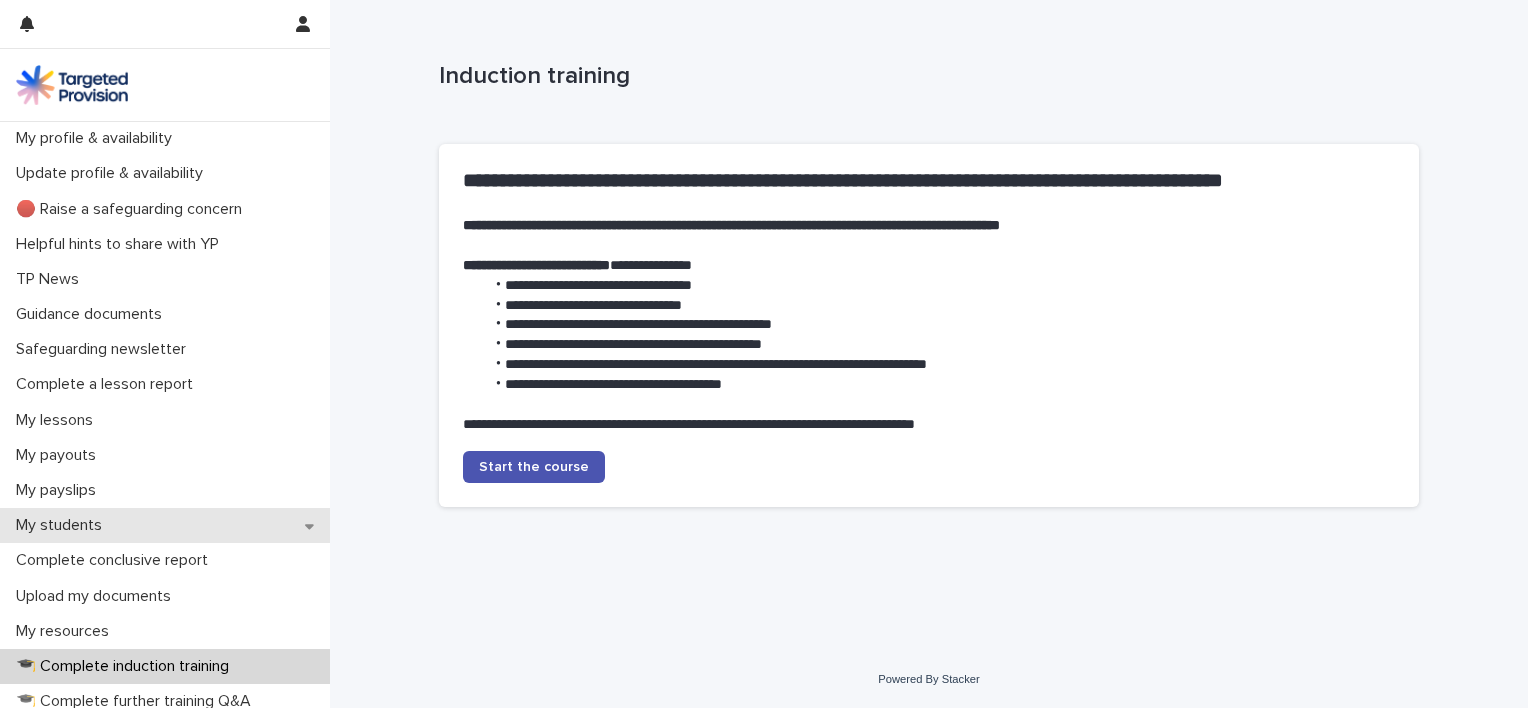 scroll, scrollTop: 100, scrollLeft: 0, axis: vertical 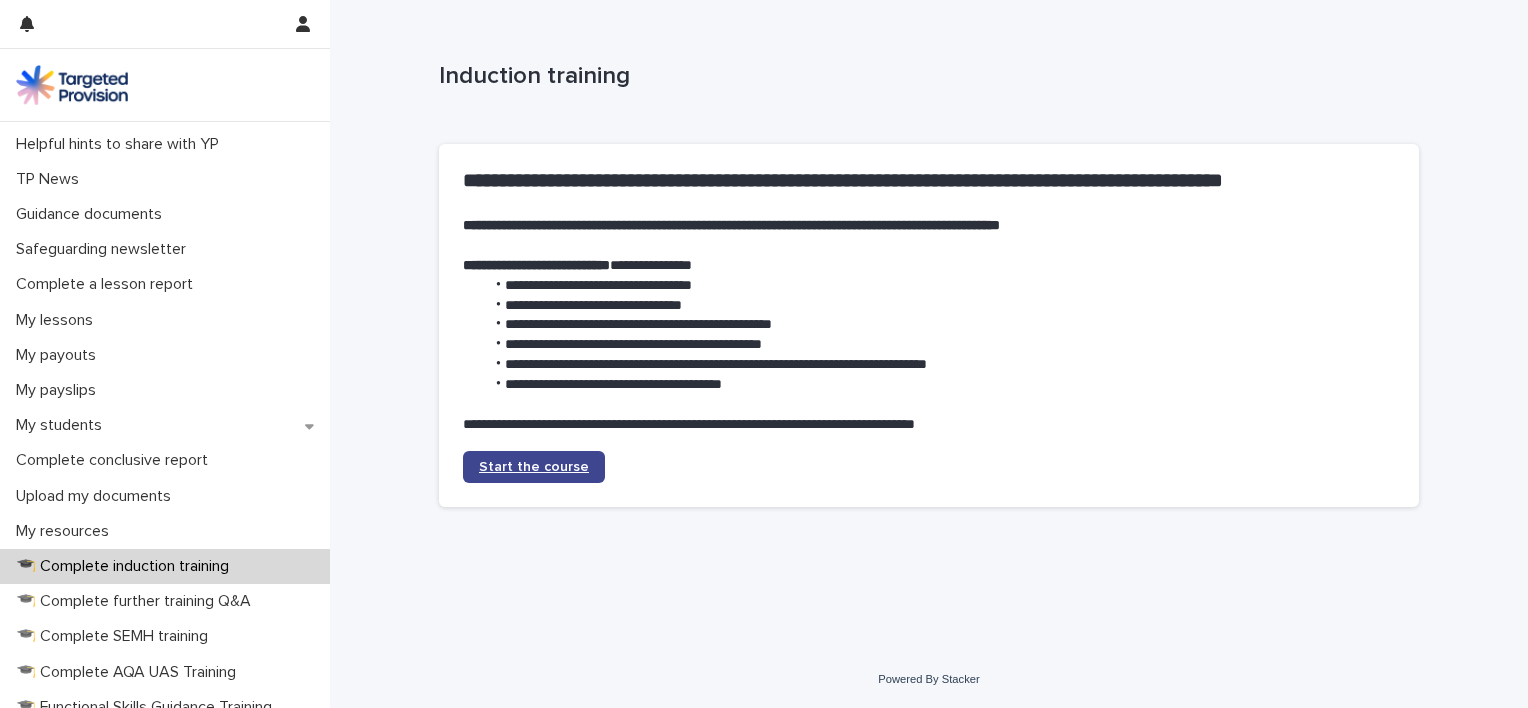 click on "Start the course" 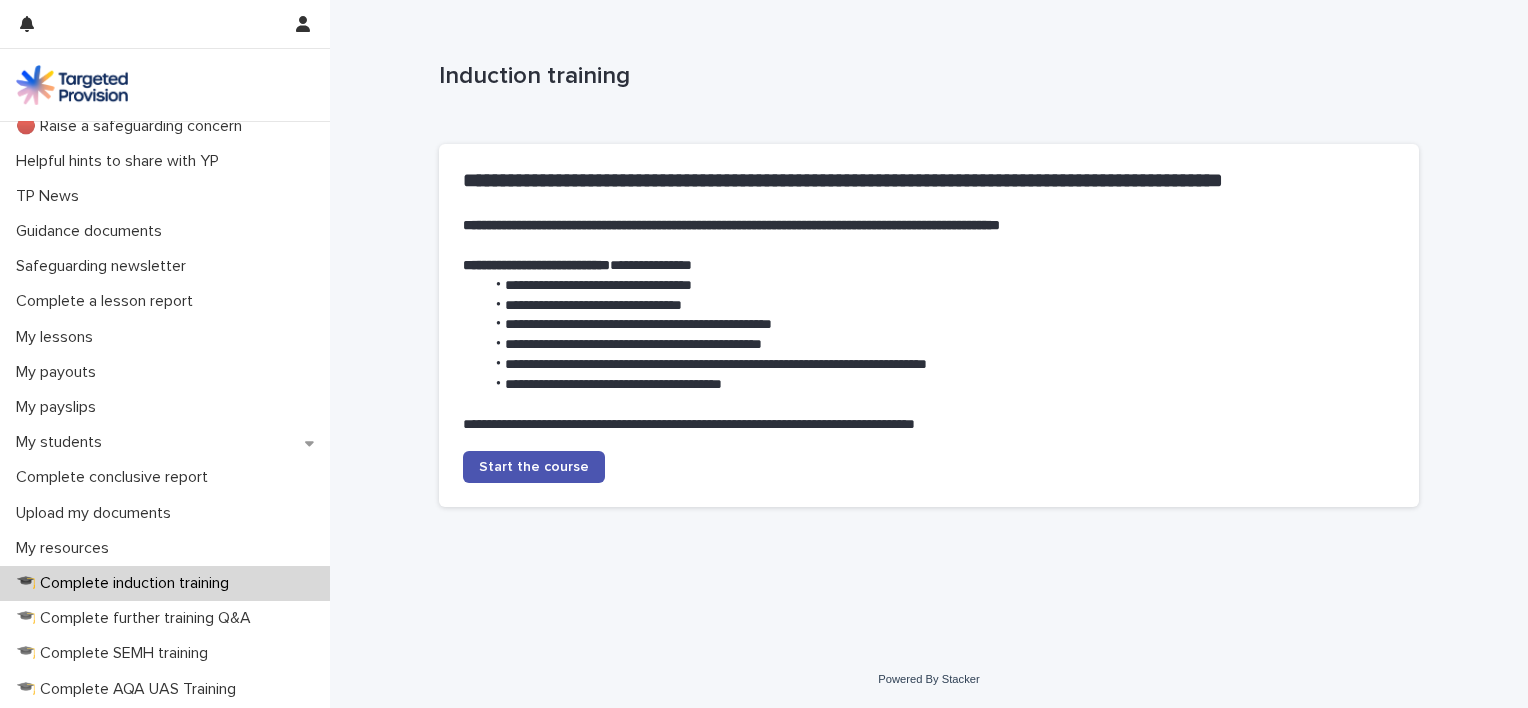 scroll, scrollTop: 0, scrollLeft: 0, axis: both 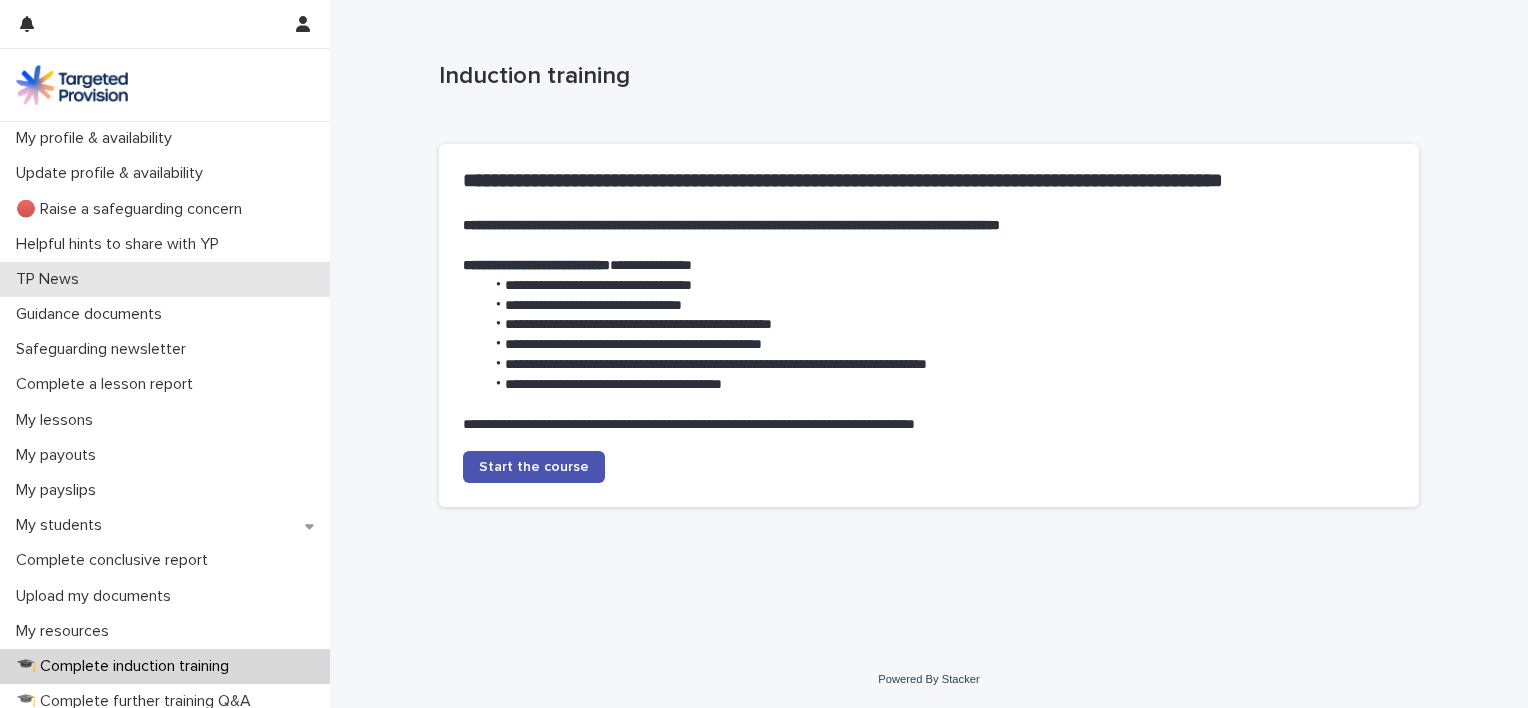 click on "TP News" at bounding box center [165, 279] 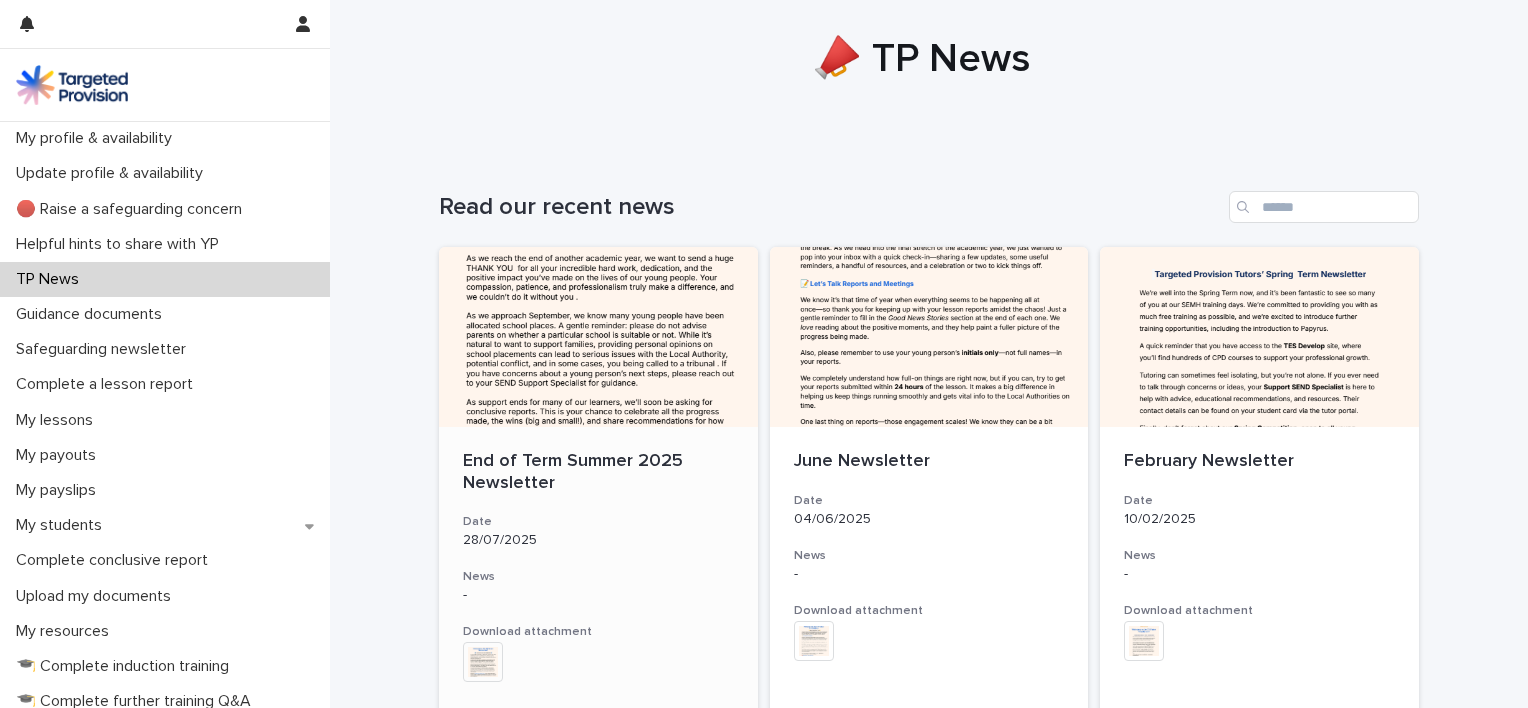 scroll, scrollTop: 0, scrollLeft: 0, axis: both 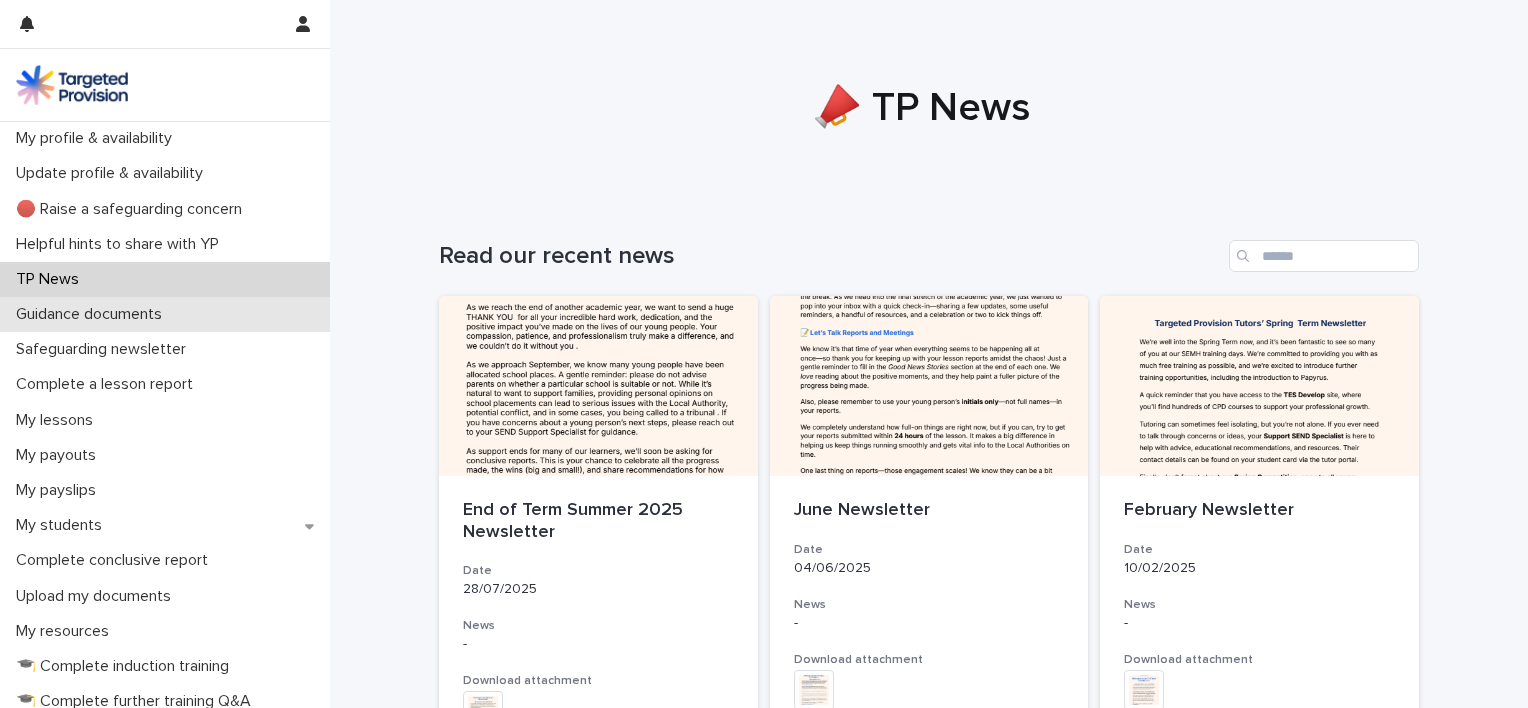 click on "Guidance documents" at bounding box center [93, 314] 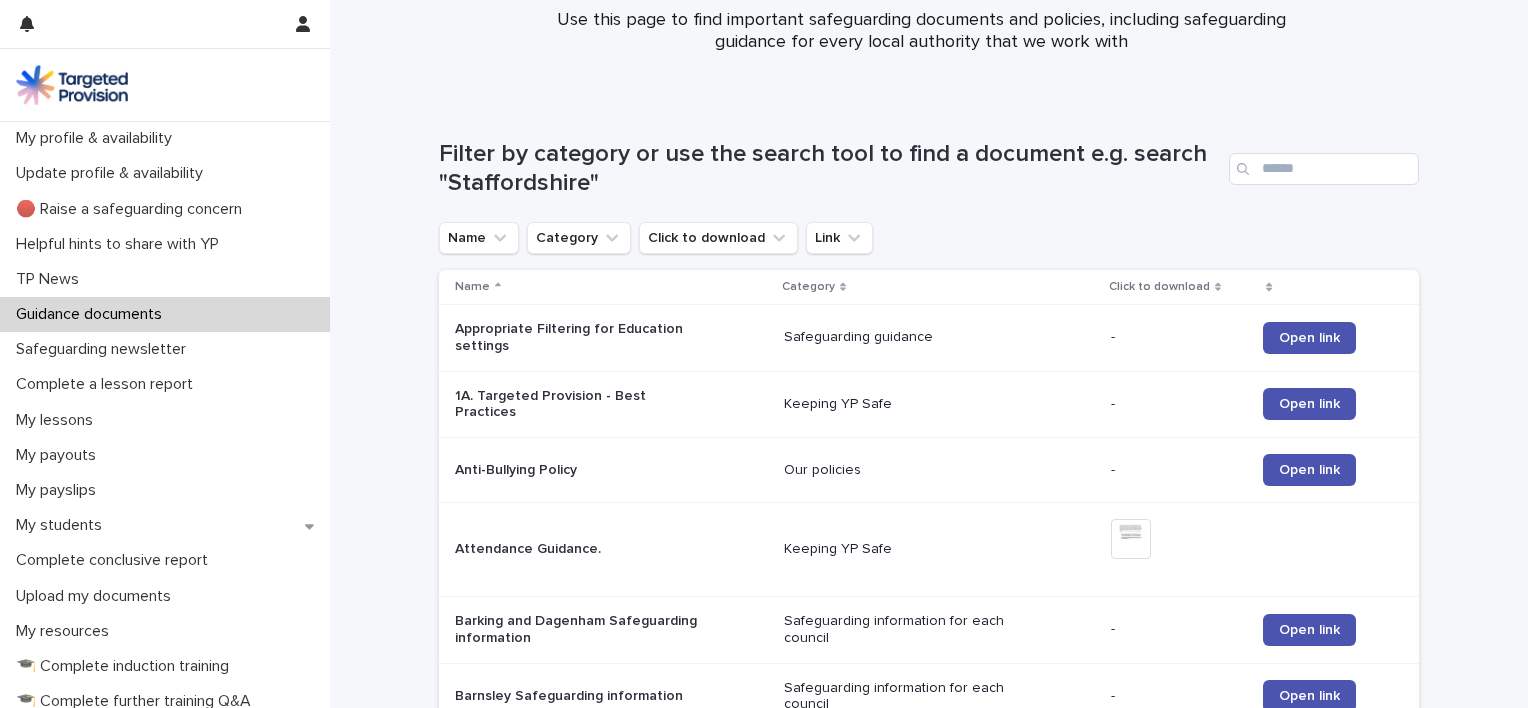 scroll, scrollTop: 100, scrollLeft: 0, axis: vertical 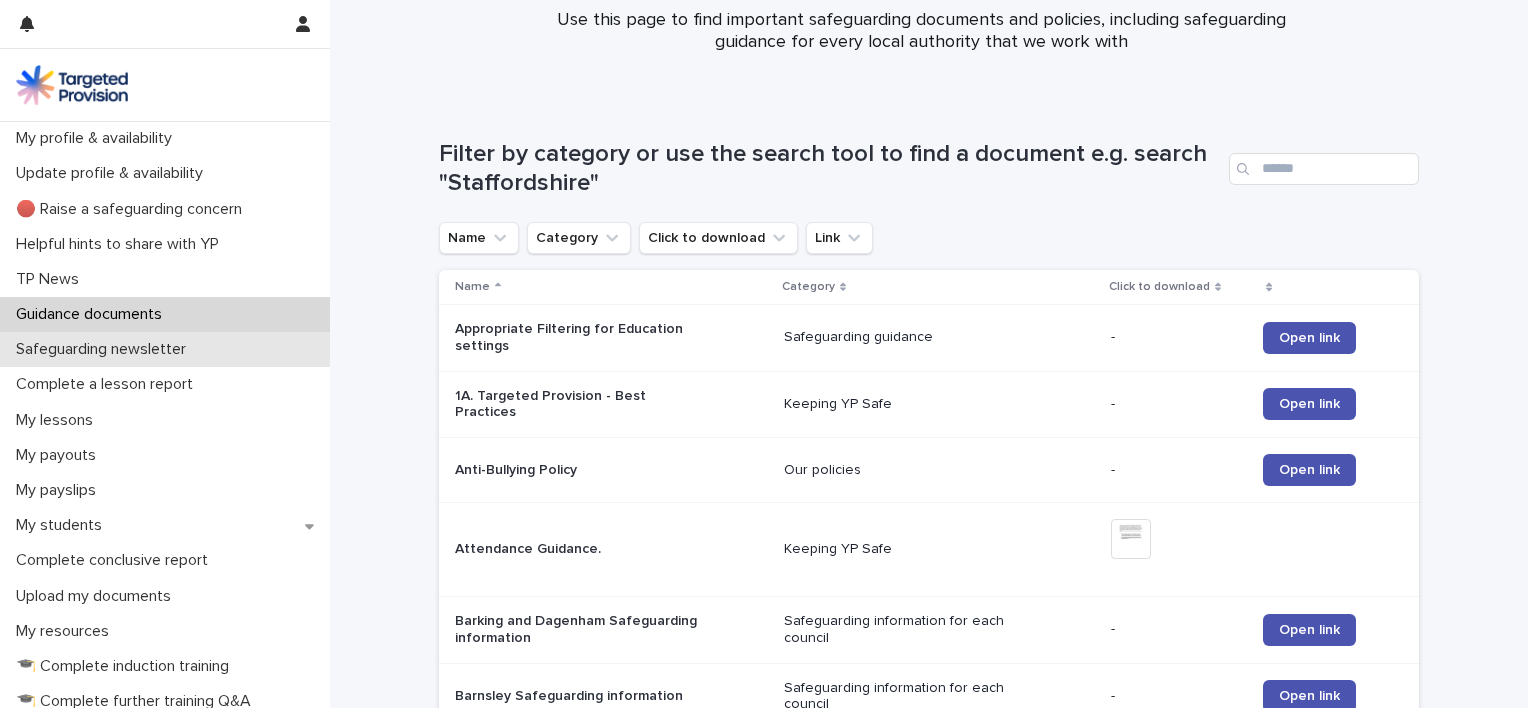 click on "Safeguarding newsletter" at bounding box center (105, 349) 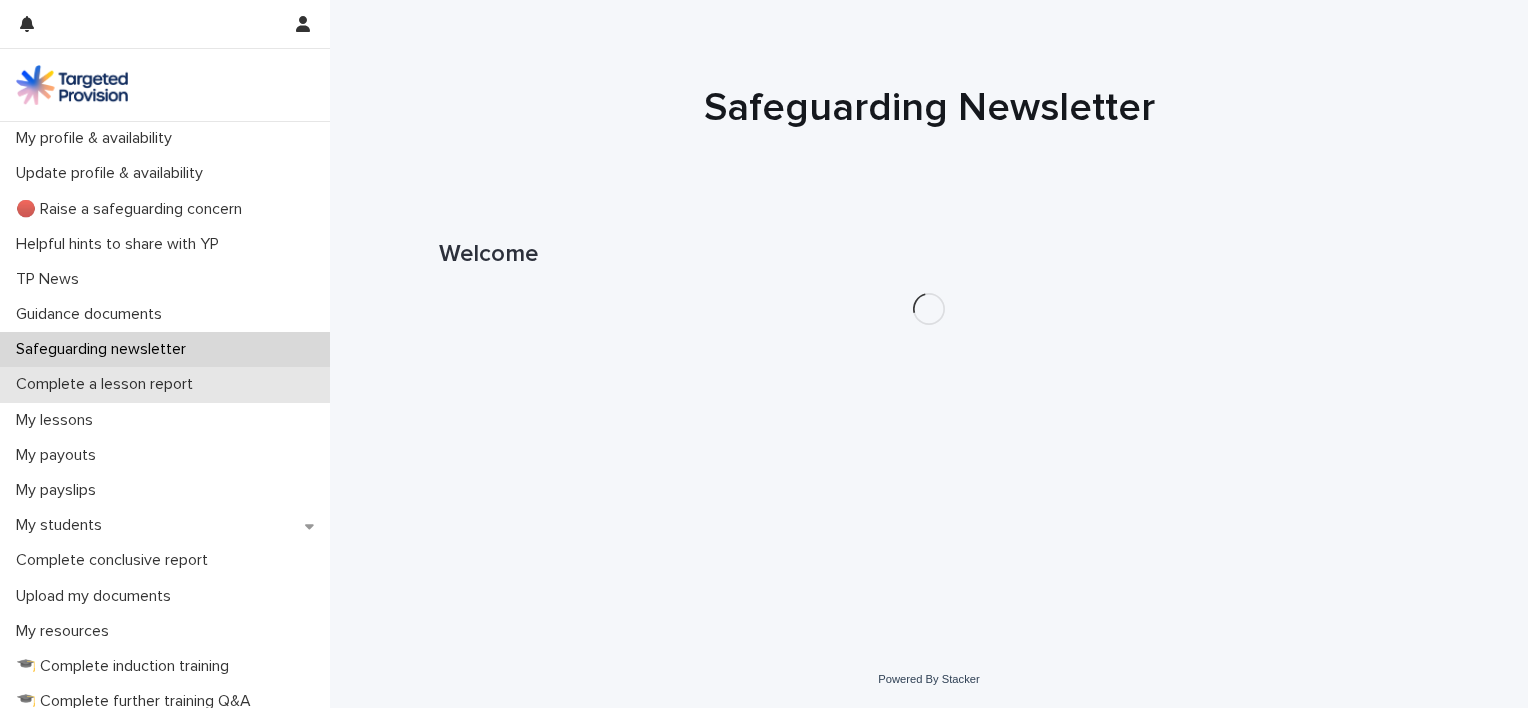 scroll, scrollTop: 0, scrollLeft: 0, axis: both 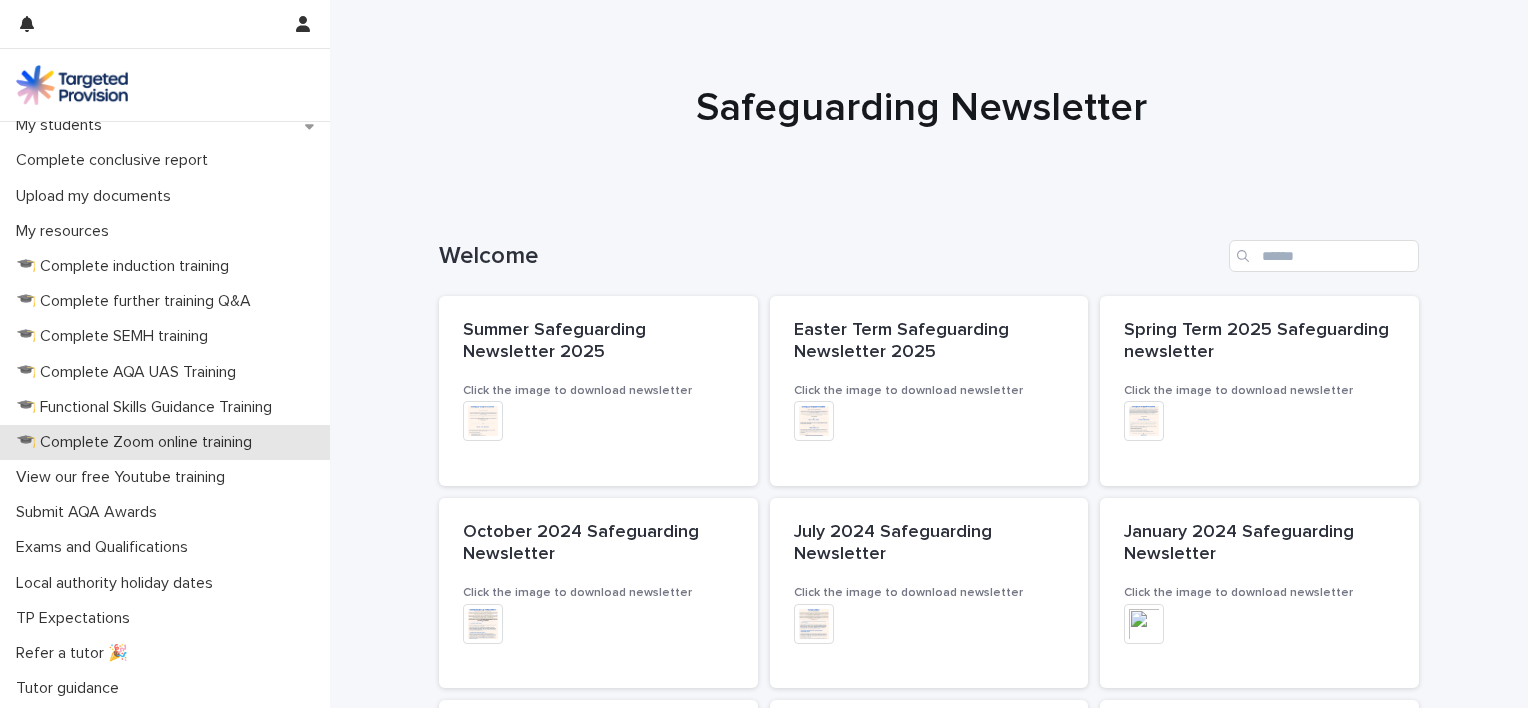 click on "🎓 Complete Zoom online training" at bounding box center [138, 442] 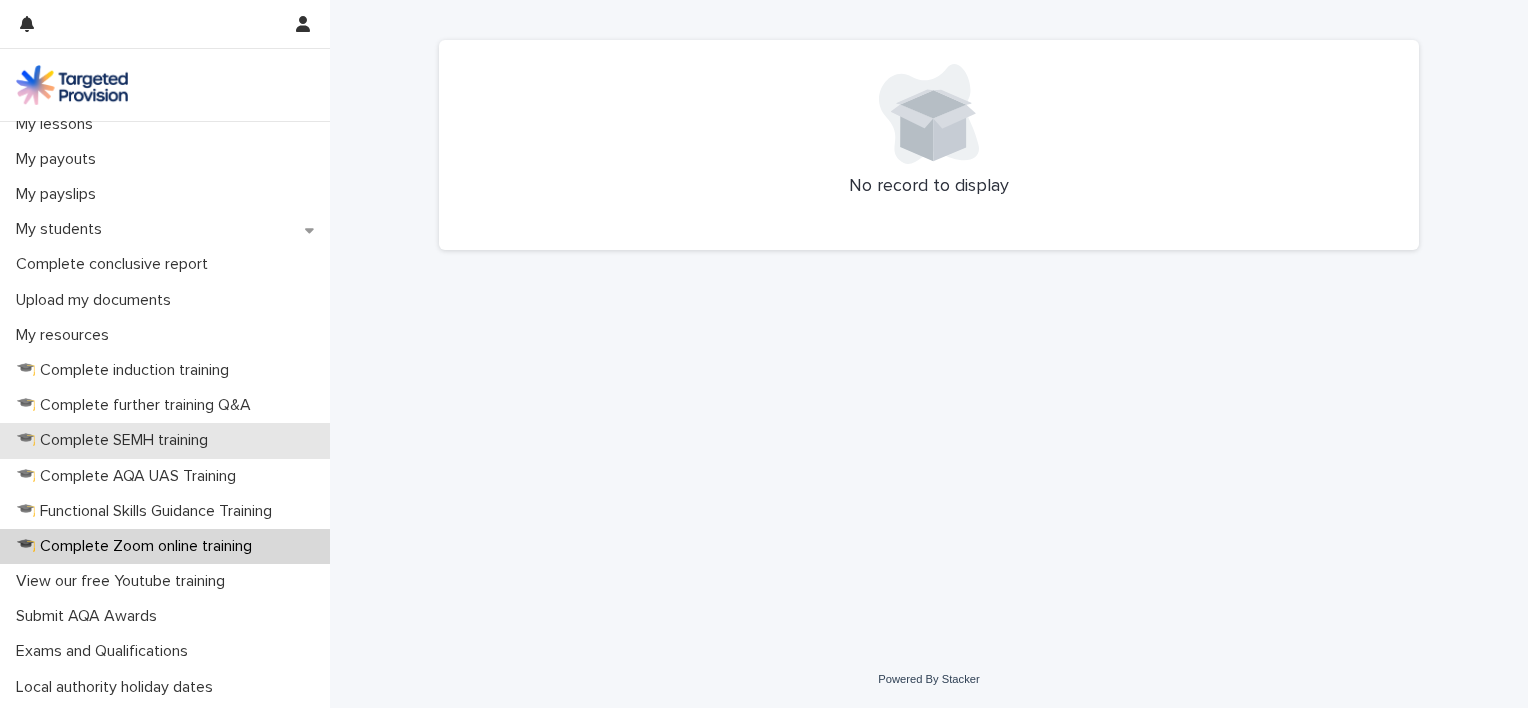 scroll, scrollTop: 300, scrollLeft: 0, axis: vertical 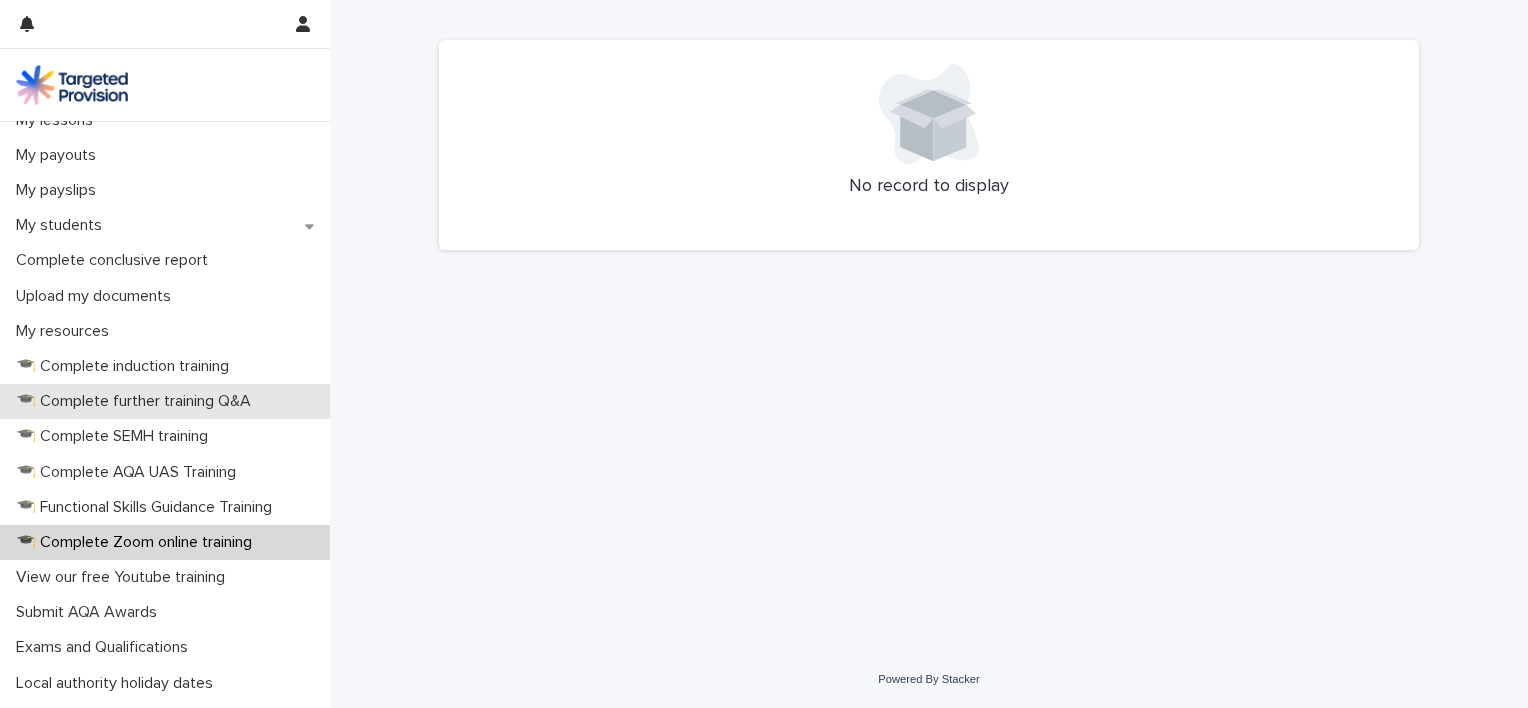 click on "🎓 Complete further training Q&A" at bounding box center (137, 401) 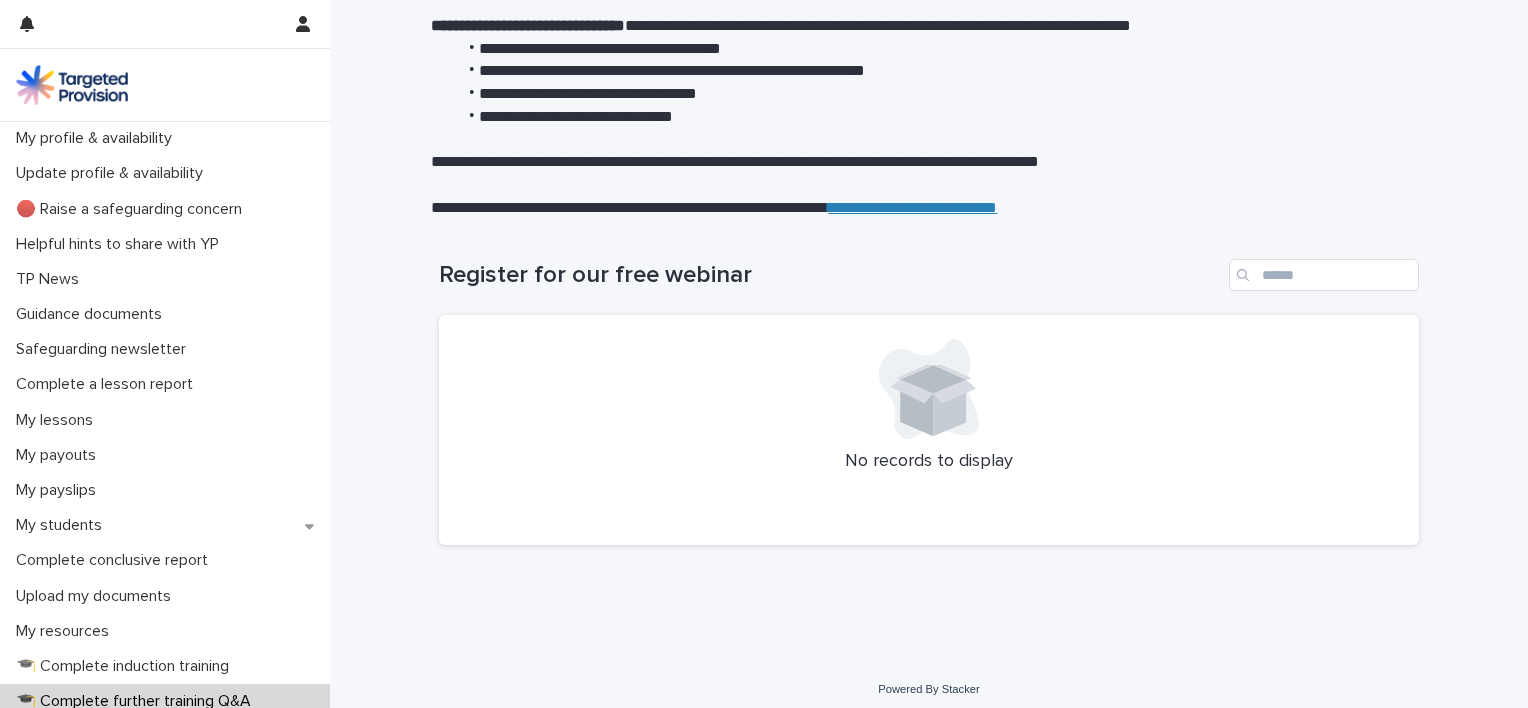 scroll, scrollTop: 205, scrollLeft: 0, axis: vertical 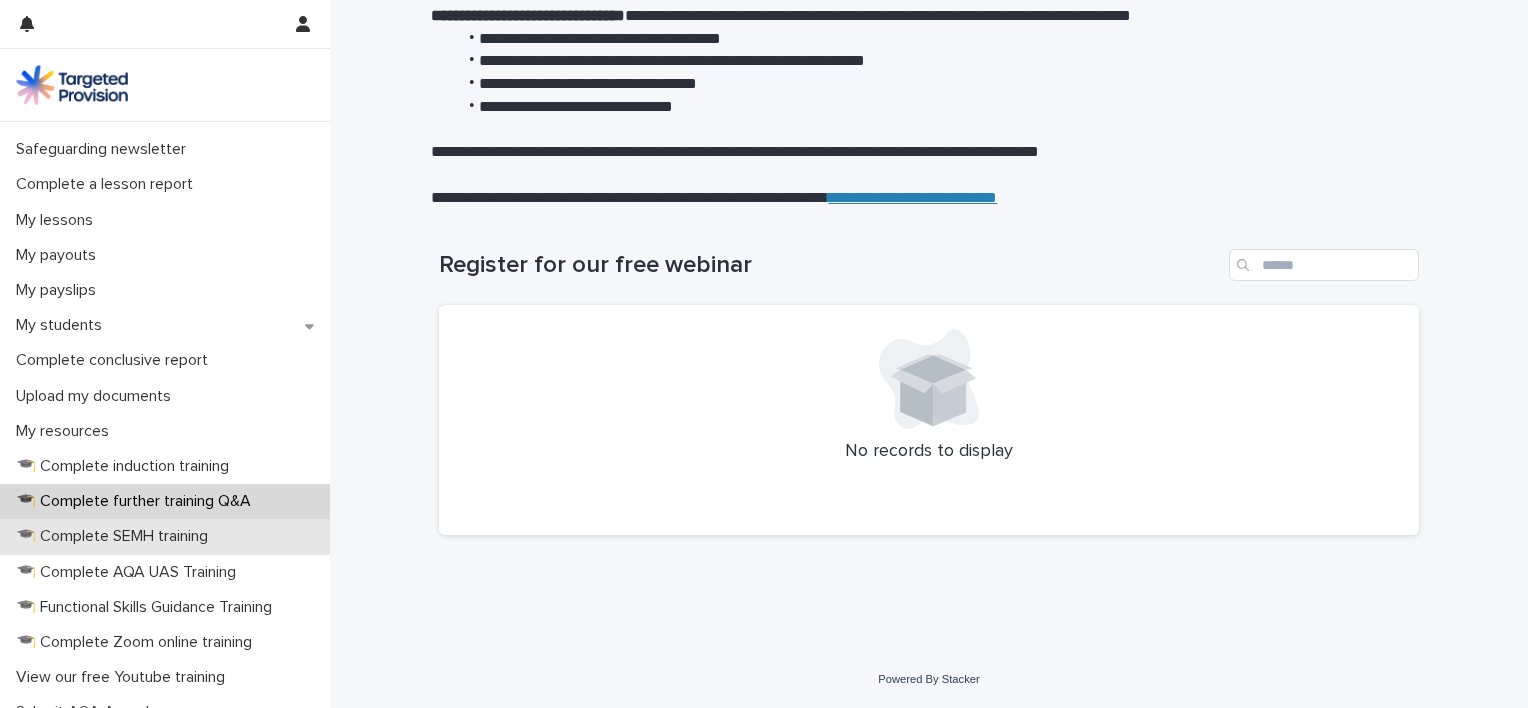 click on "🎓 Complete SEMH training" at bounding box center [116, 536] 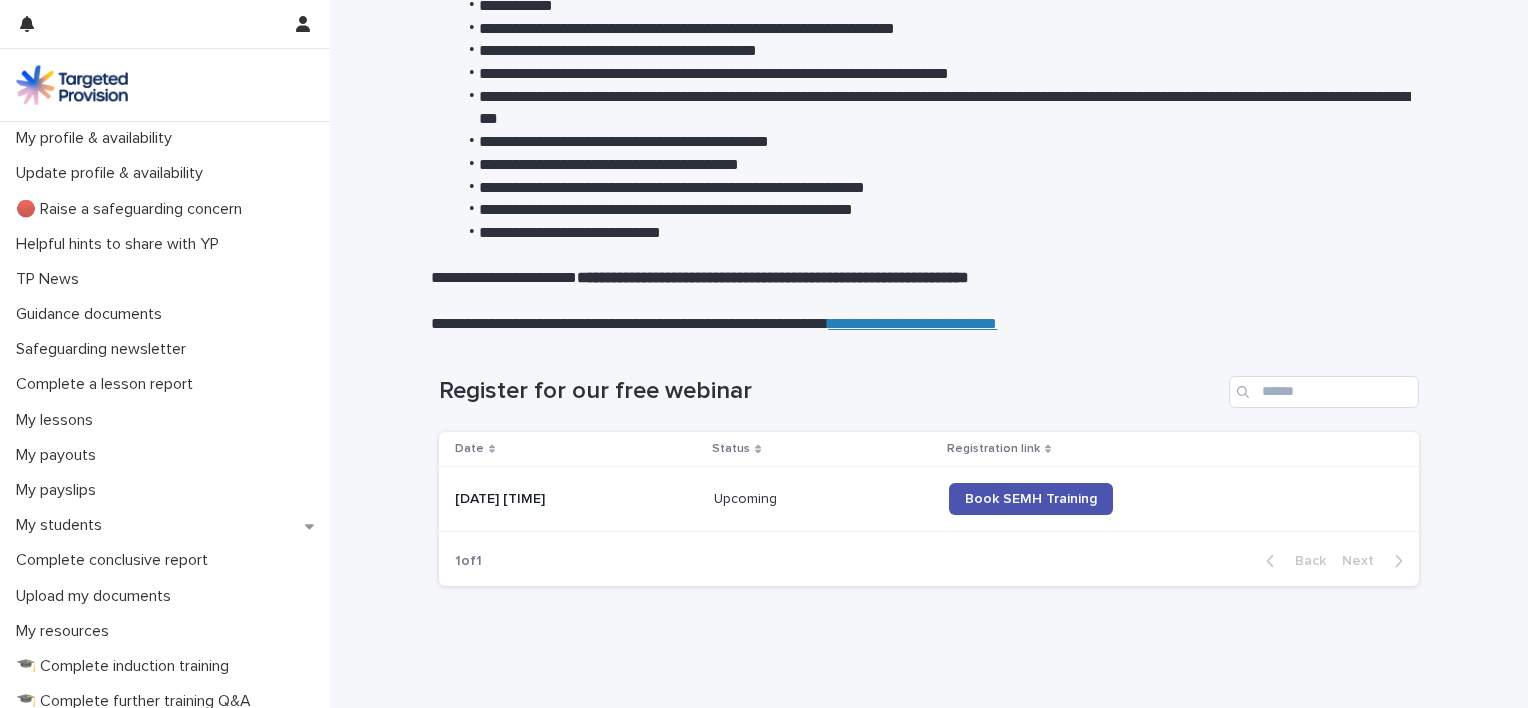 scroll, scrollTop: 300, scrollLeft: 0, axis: vertical 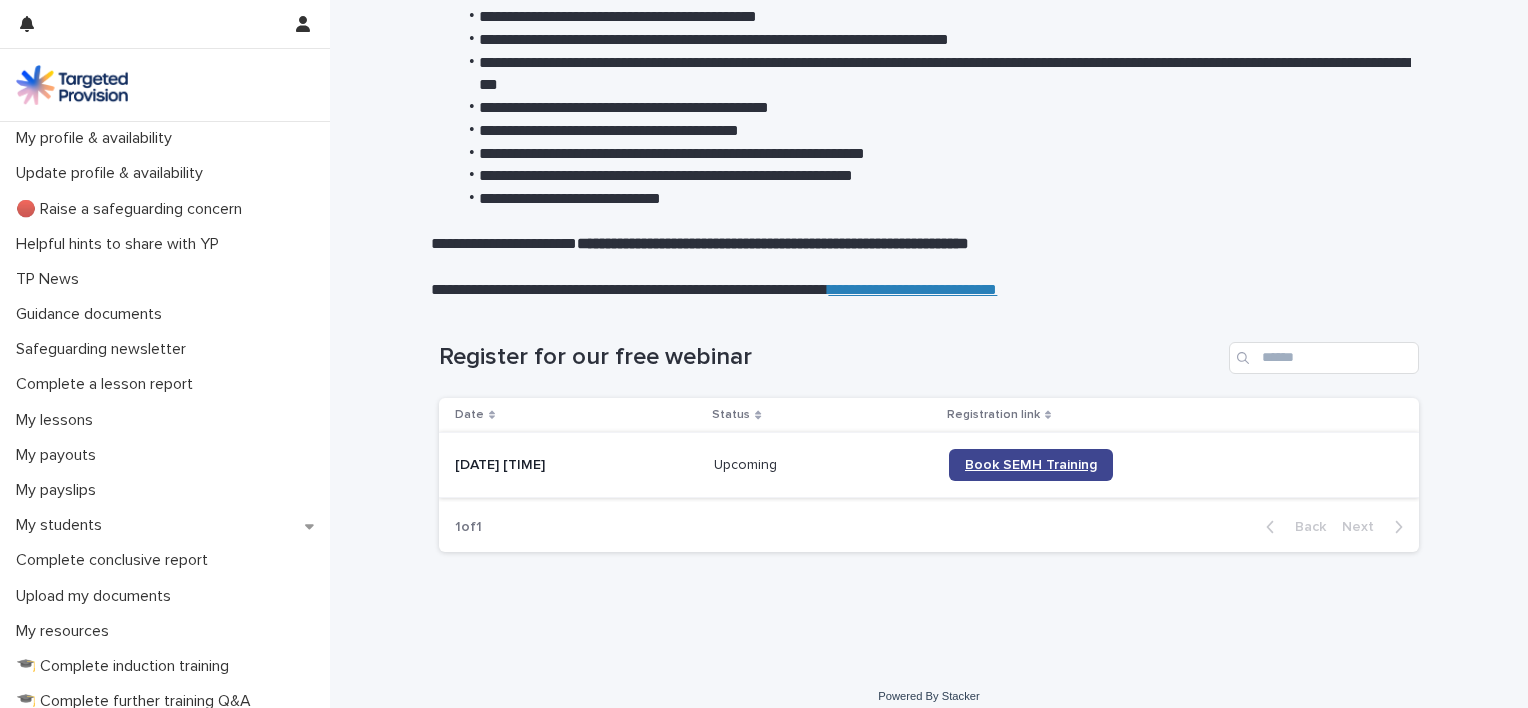 click on "Book SEMH Training" at bounding box center (1031, 465) 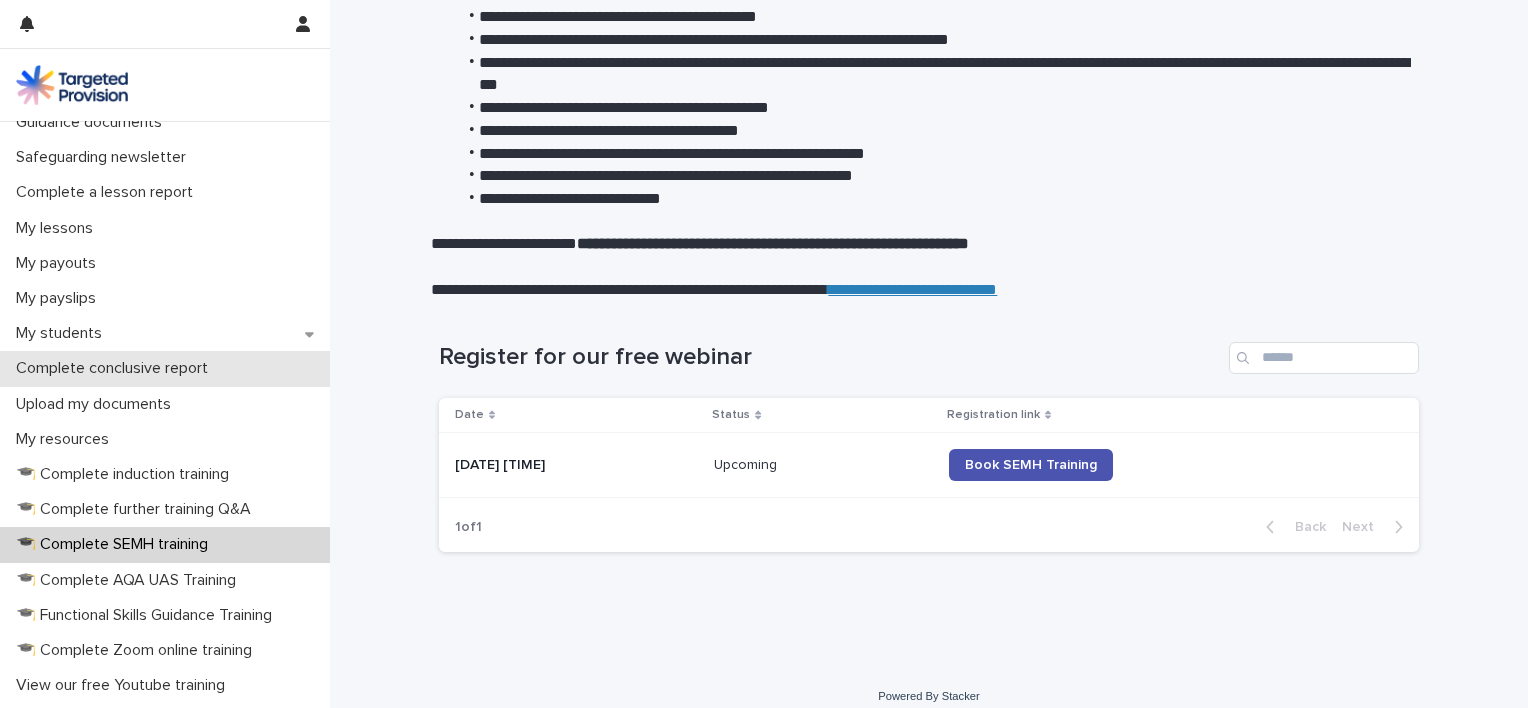 scroll, scrollTop: 200, scrollLeft: 0, axis: vertical 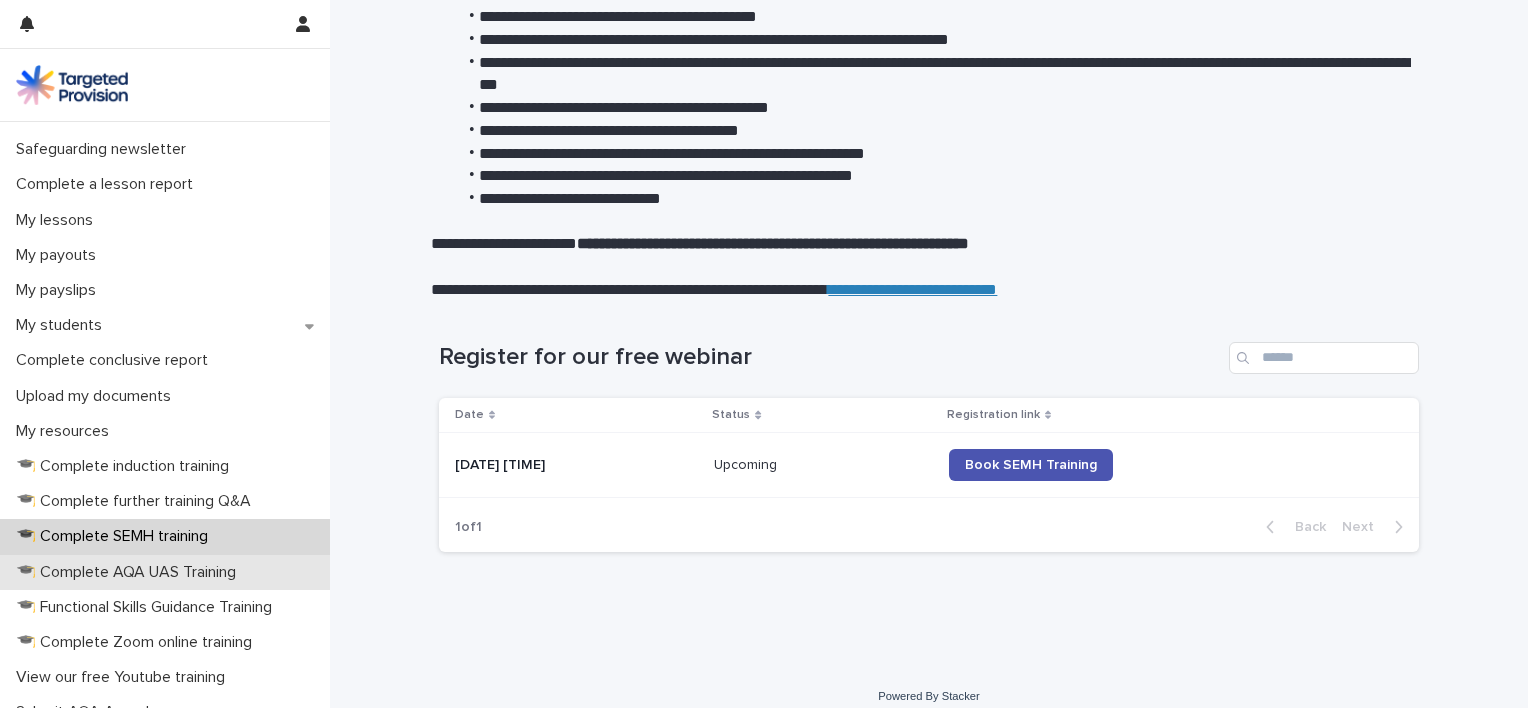 click on "🎓 Complete AQA UAS Training" at bounding box center [130, 572] 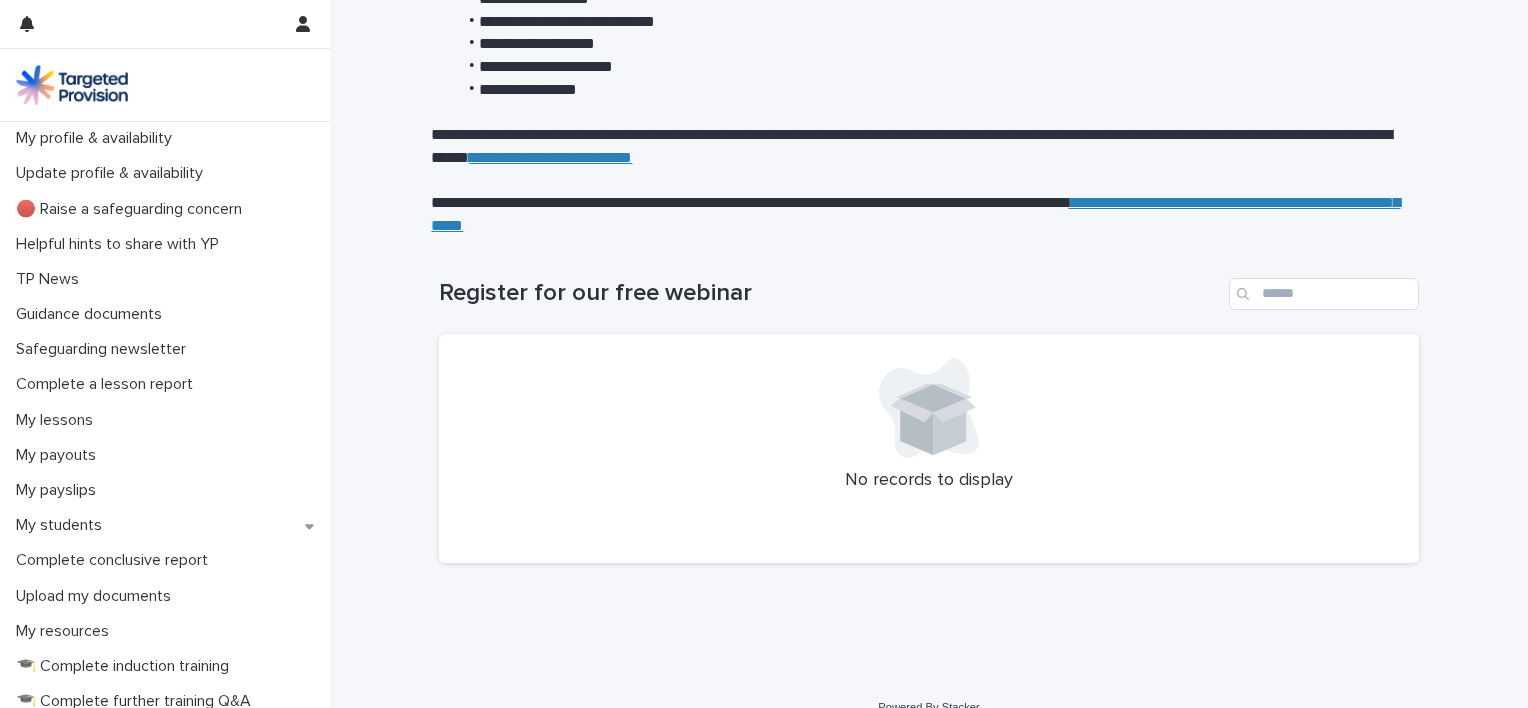 scroll, scrollTop: 428, scrollLeft: 0, axis: vertical 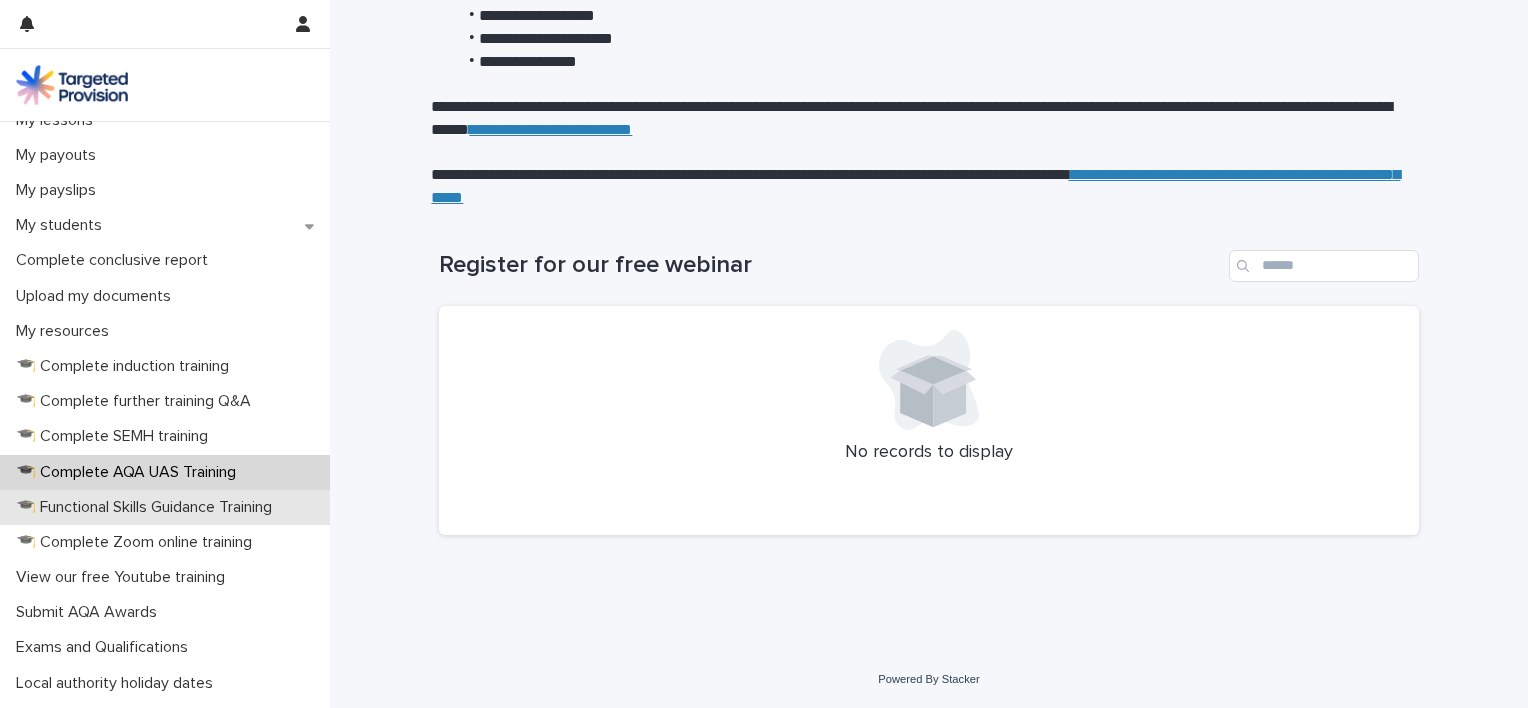 click on "🎓 Functional Skills Guidance Training" at bounding box center (148, 507) 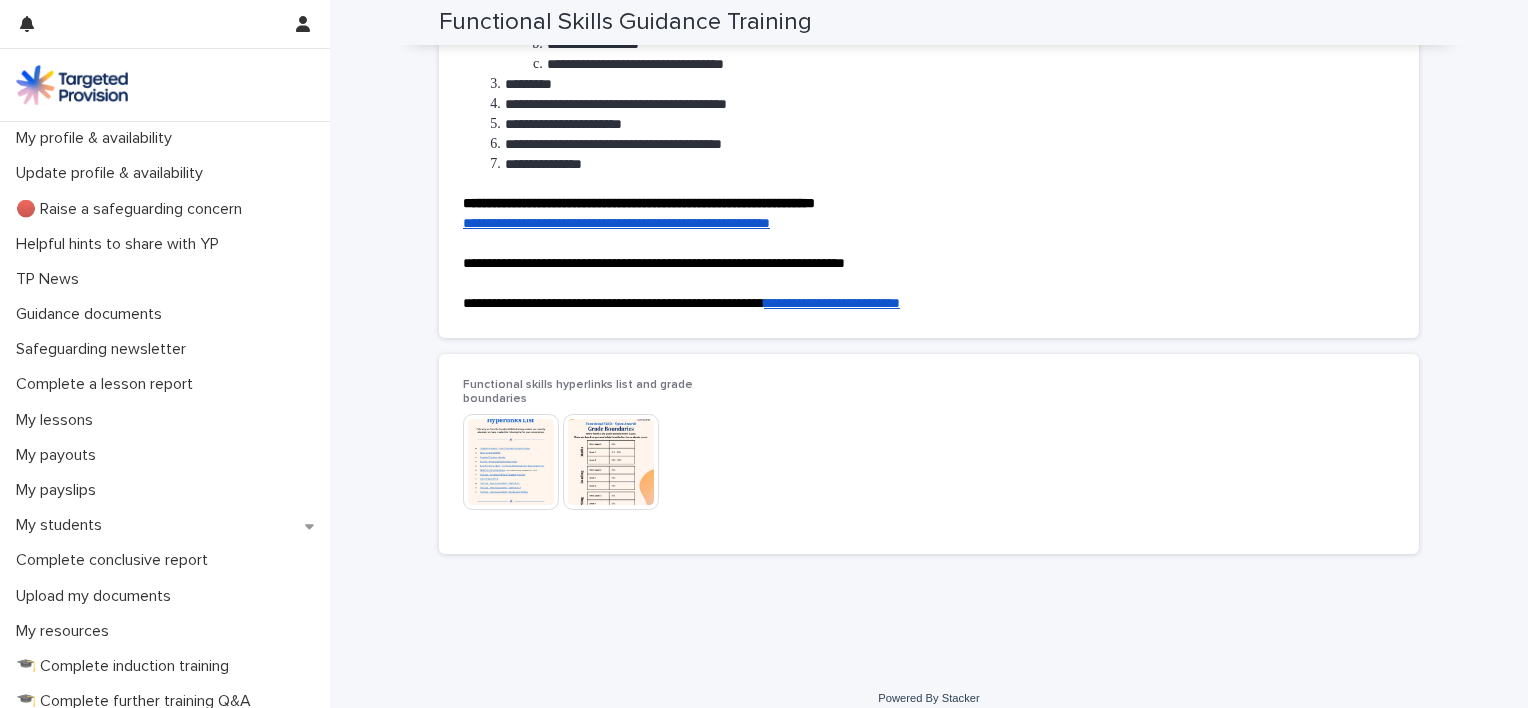 scroll, scrollTop: 304, scrollLeft: 0, axis: vertical 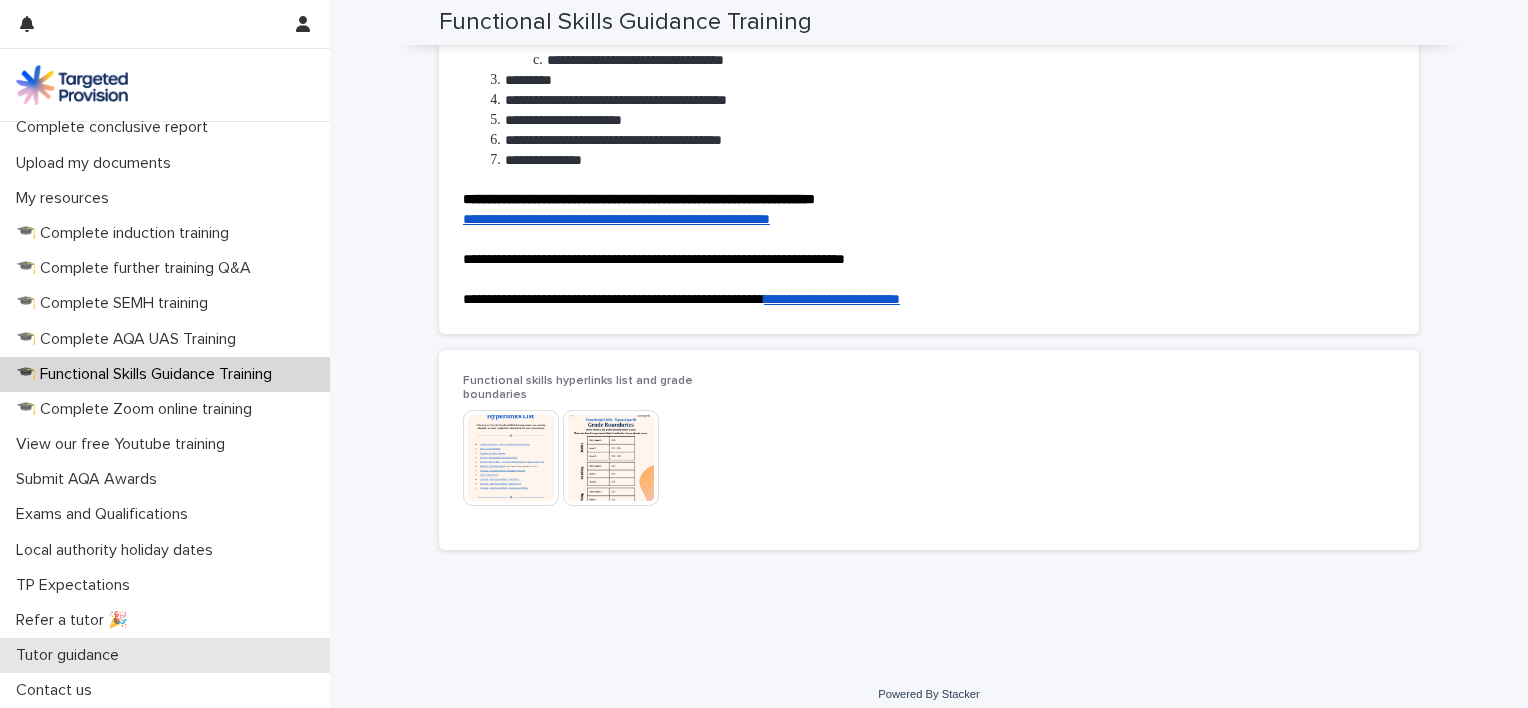 click on "Tutor guidance" at bounding box center (165, 655) 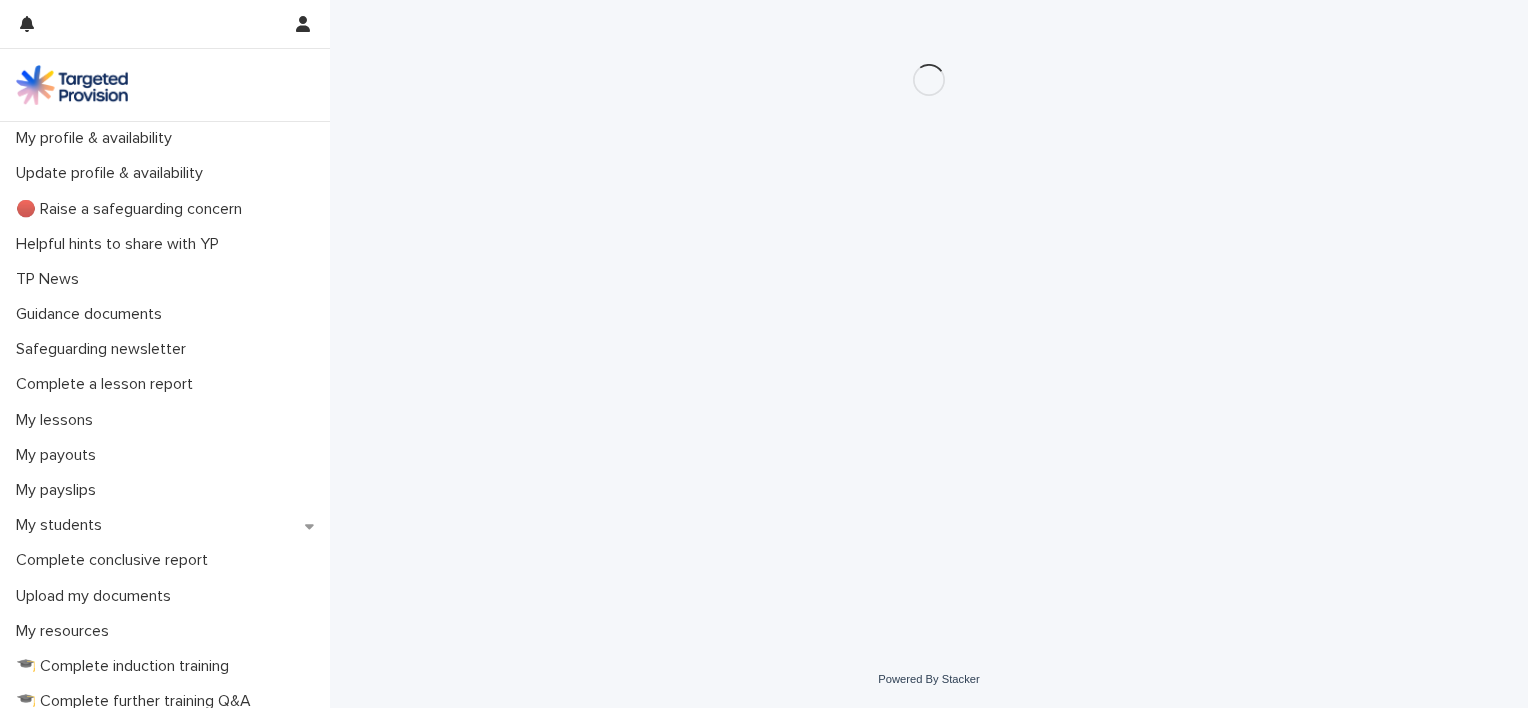 scroll, scrollTop: 0, scrollLeft: 0, axis: both 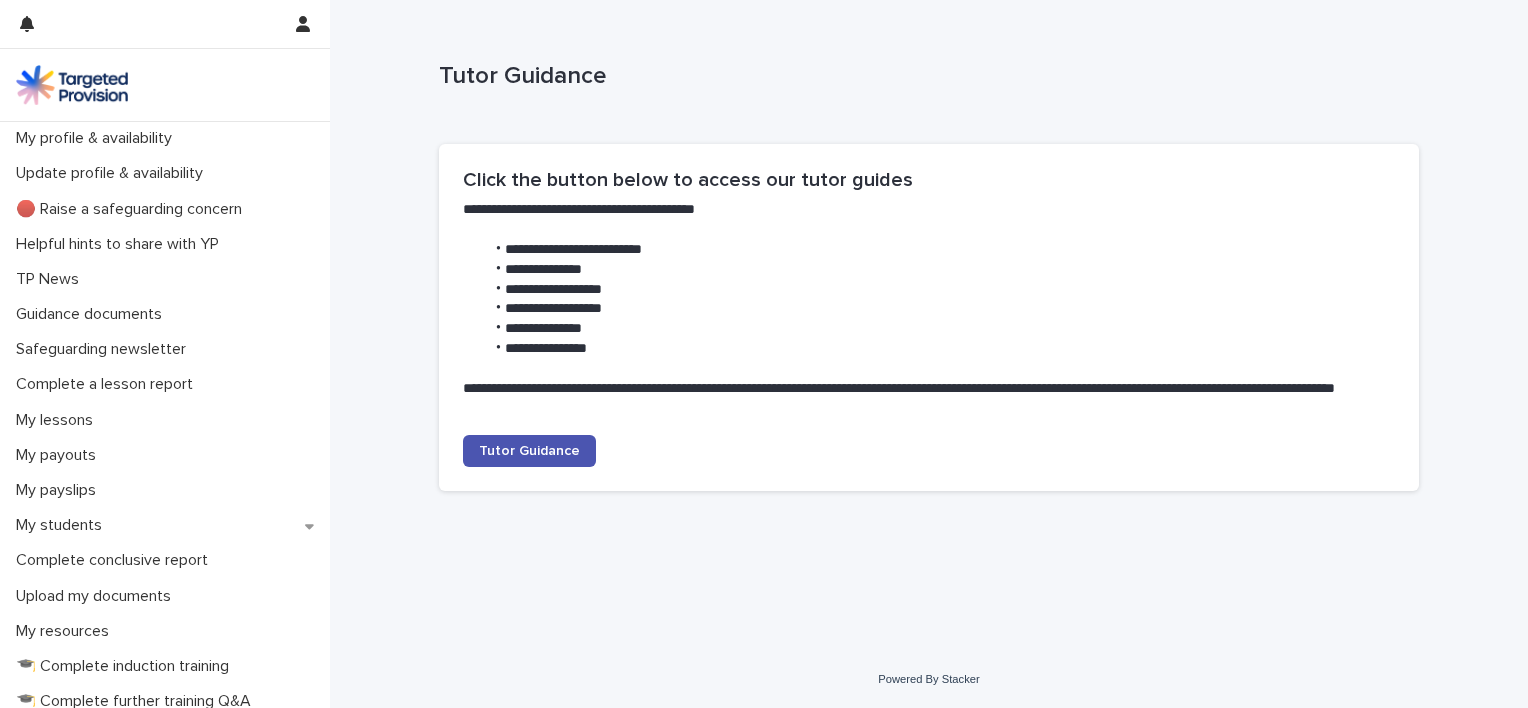 click at bounding box center [72, 85] 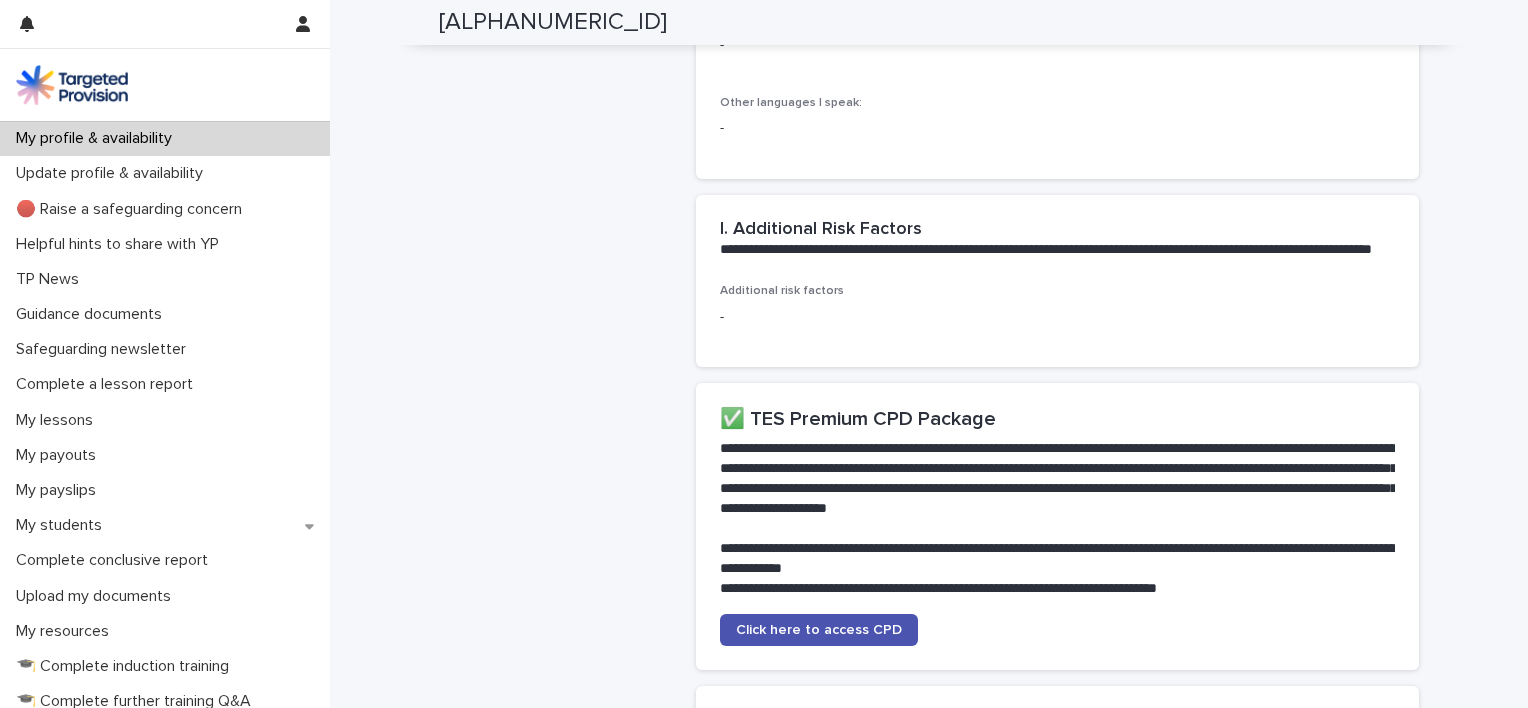scroll, scrollTop: 4400, scrollLeft: 0, axis: vertical 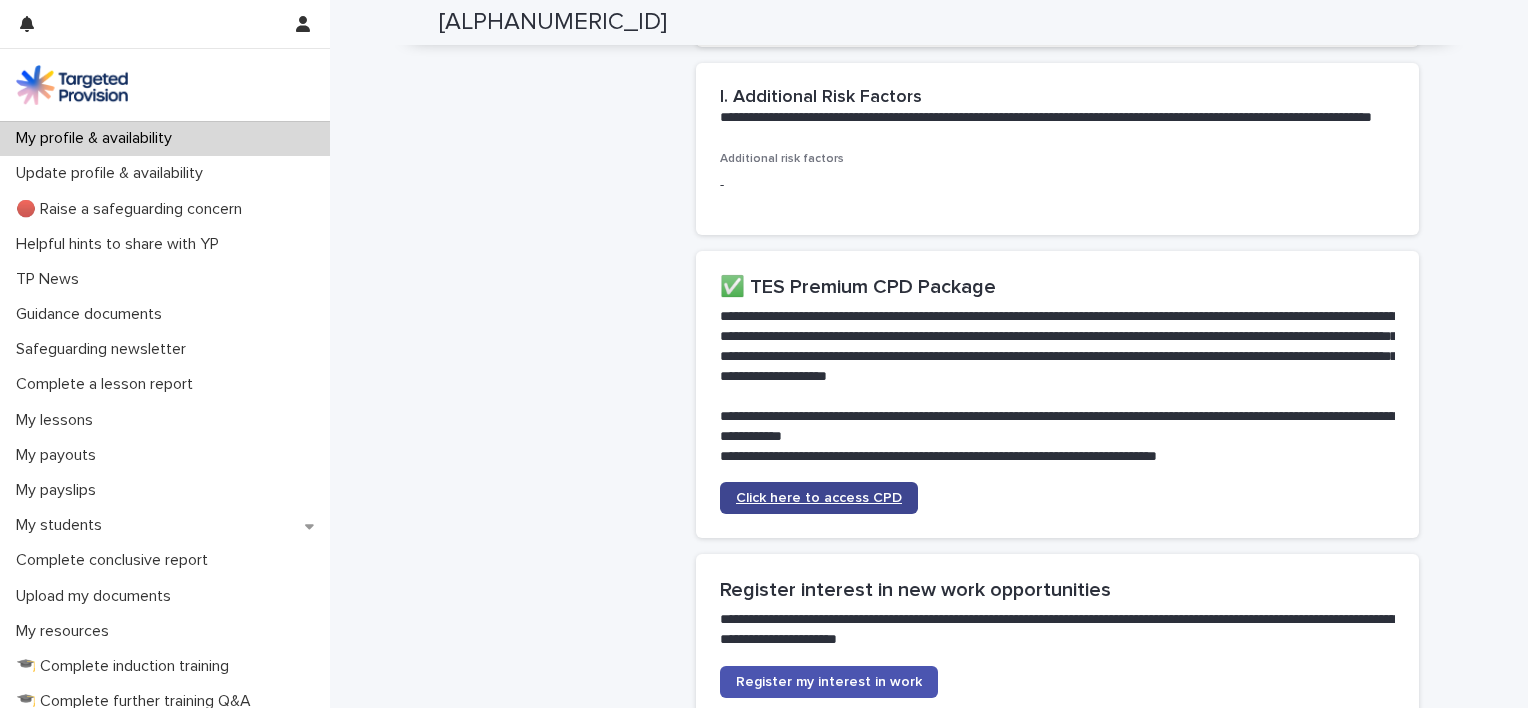 click on "Click here to access CPD" at bounding box center [819, 498] 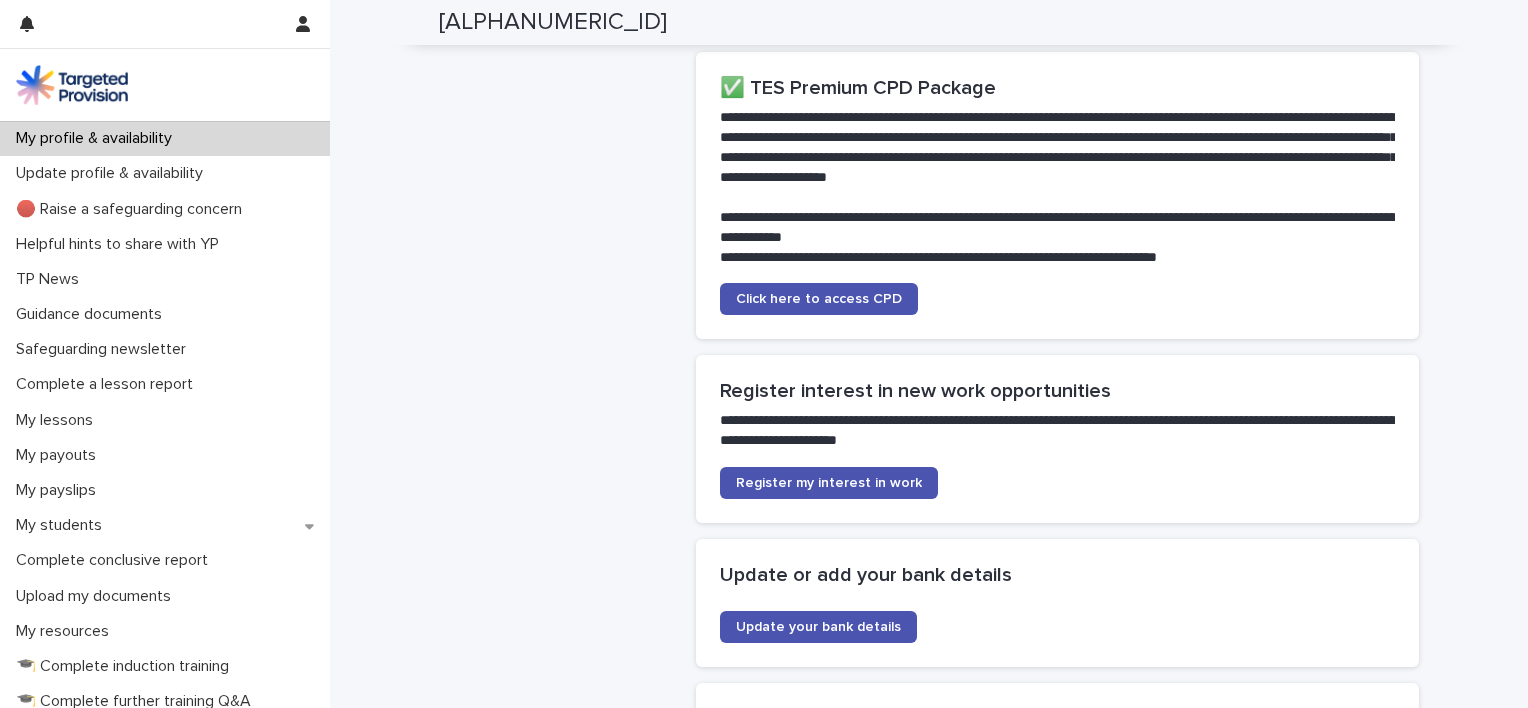 scroll, scrollTop: 4600, scrollLeft: 0, axis: vertical 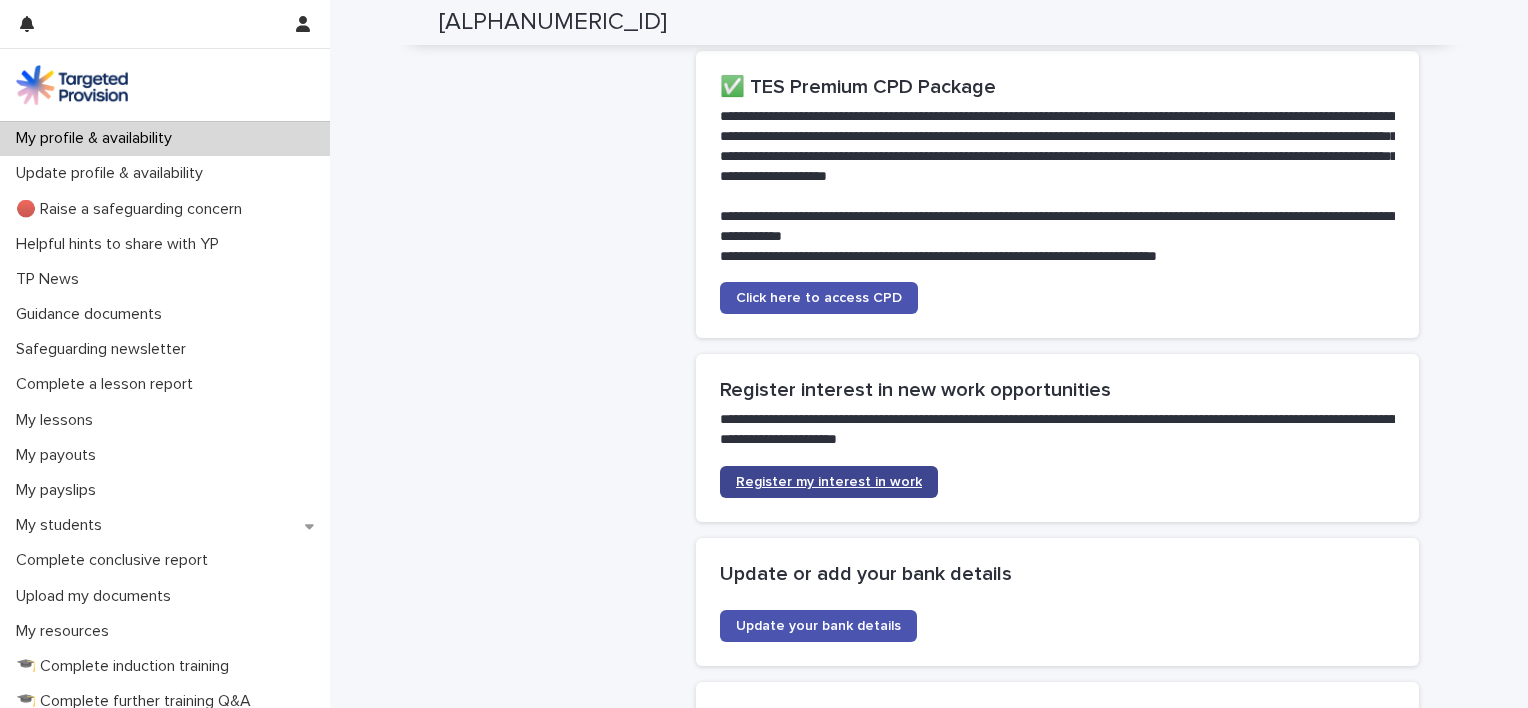 click on "Register my interest in work" at bounding box center (829, 482) 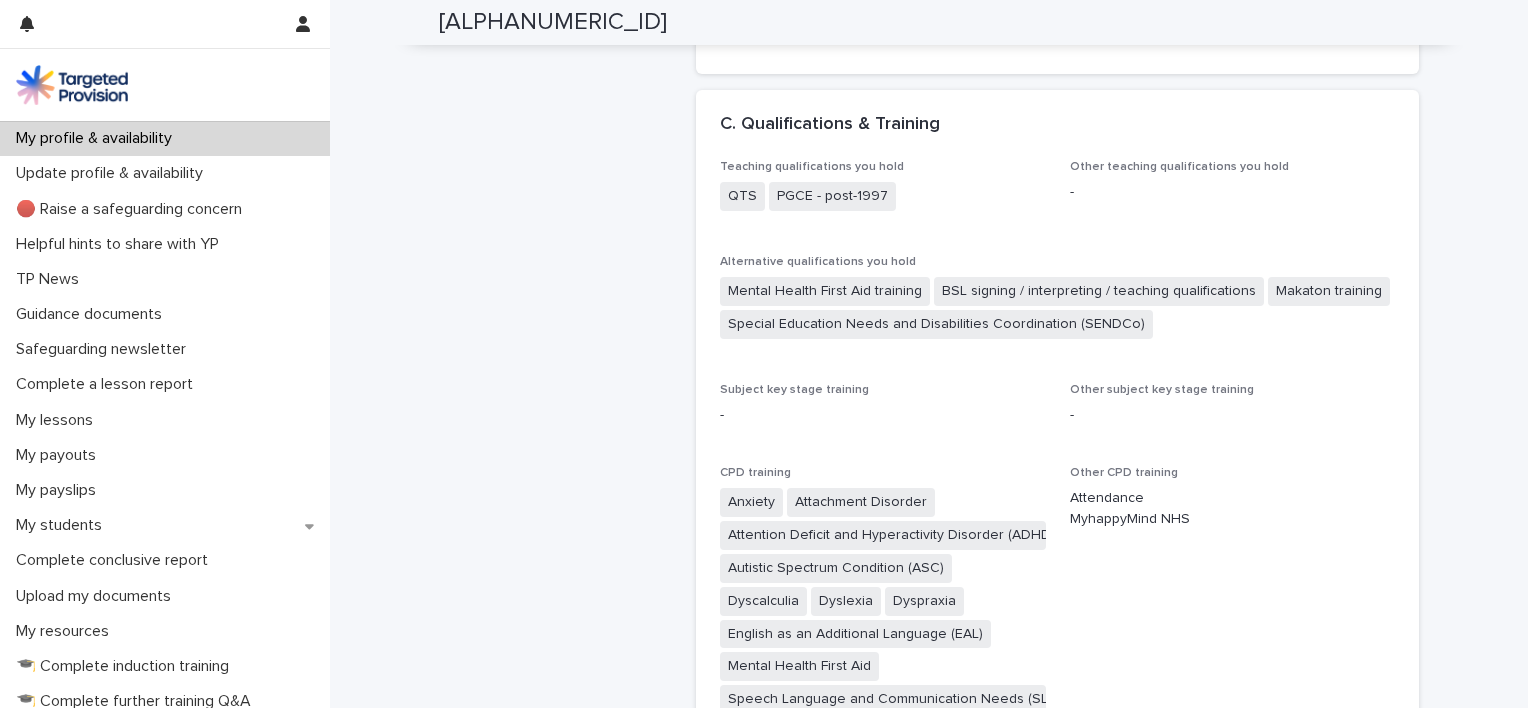 scroll, scrollTop: 1434, scrollLeft: 0, axis: vertical 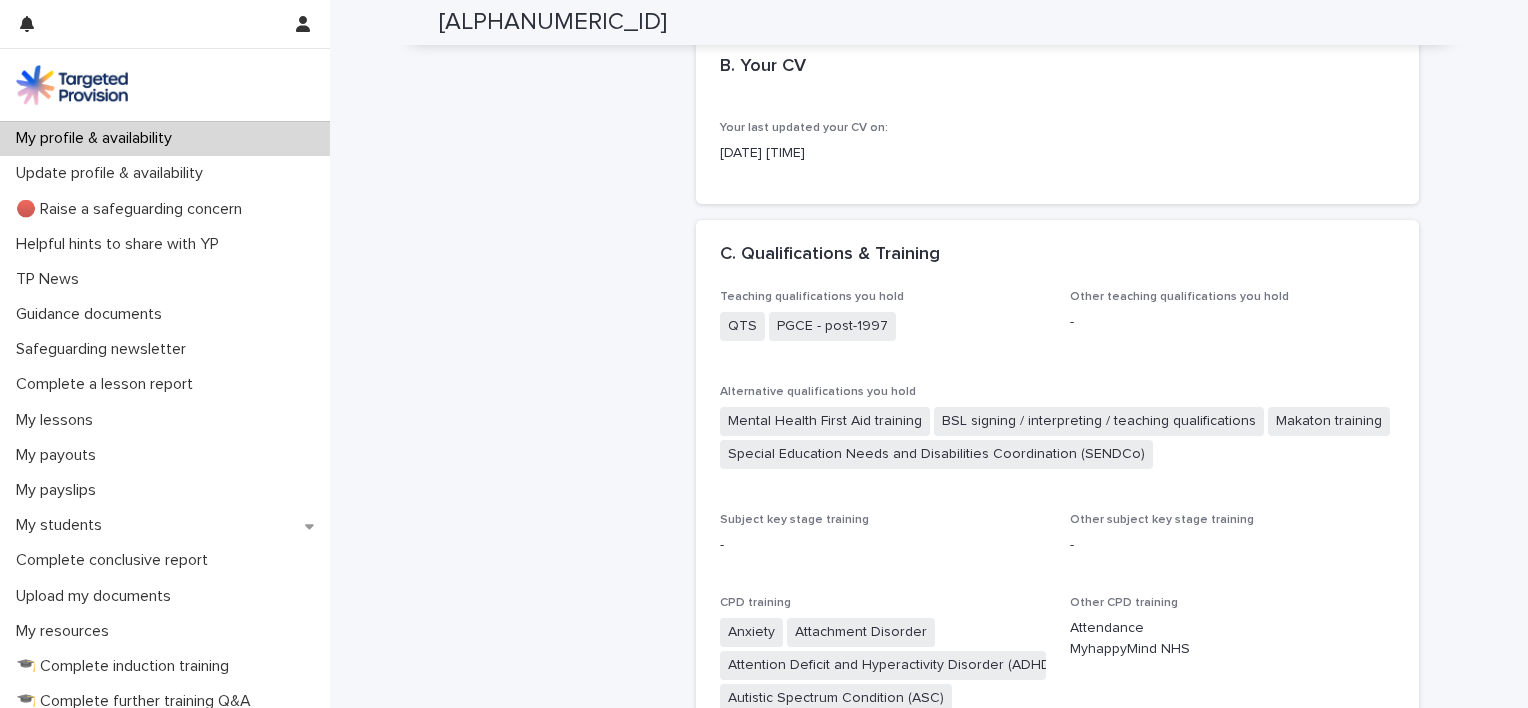 click on "Qualifications & Training" at bounding box center [1057, 255] 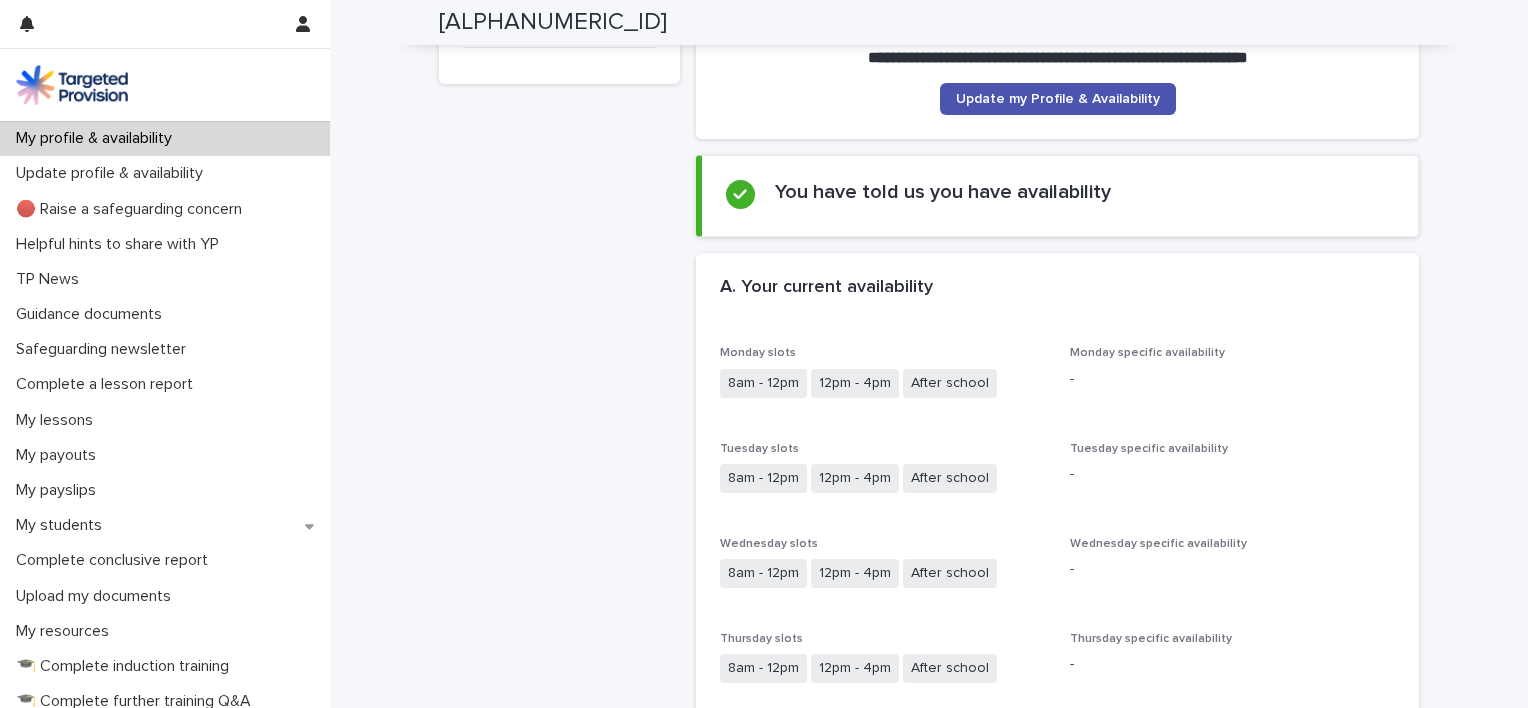 scroll, scrollTop: 134, scrollLeft: 0, axis: vertical 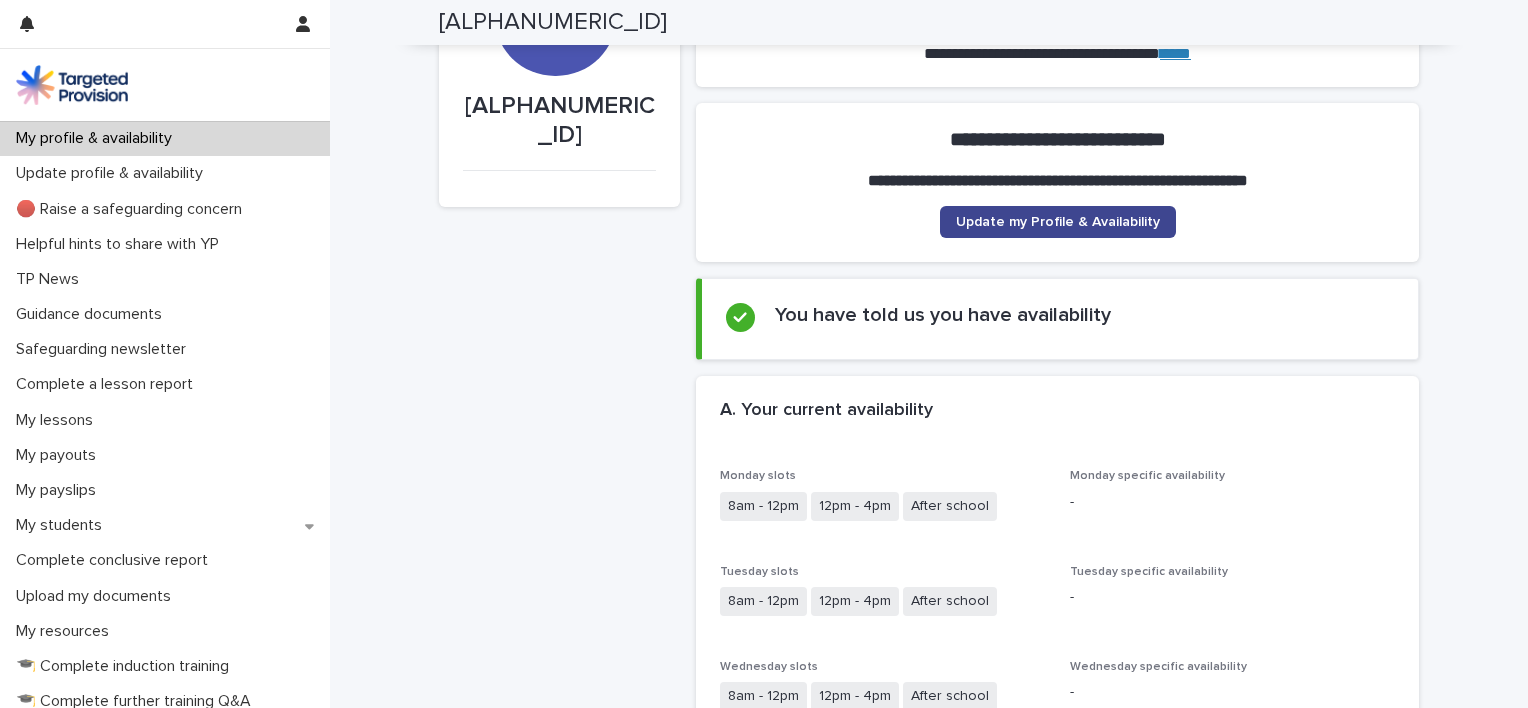 click on "Update my Profile & Availability" at bounding box center [1058, 222] 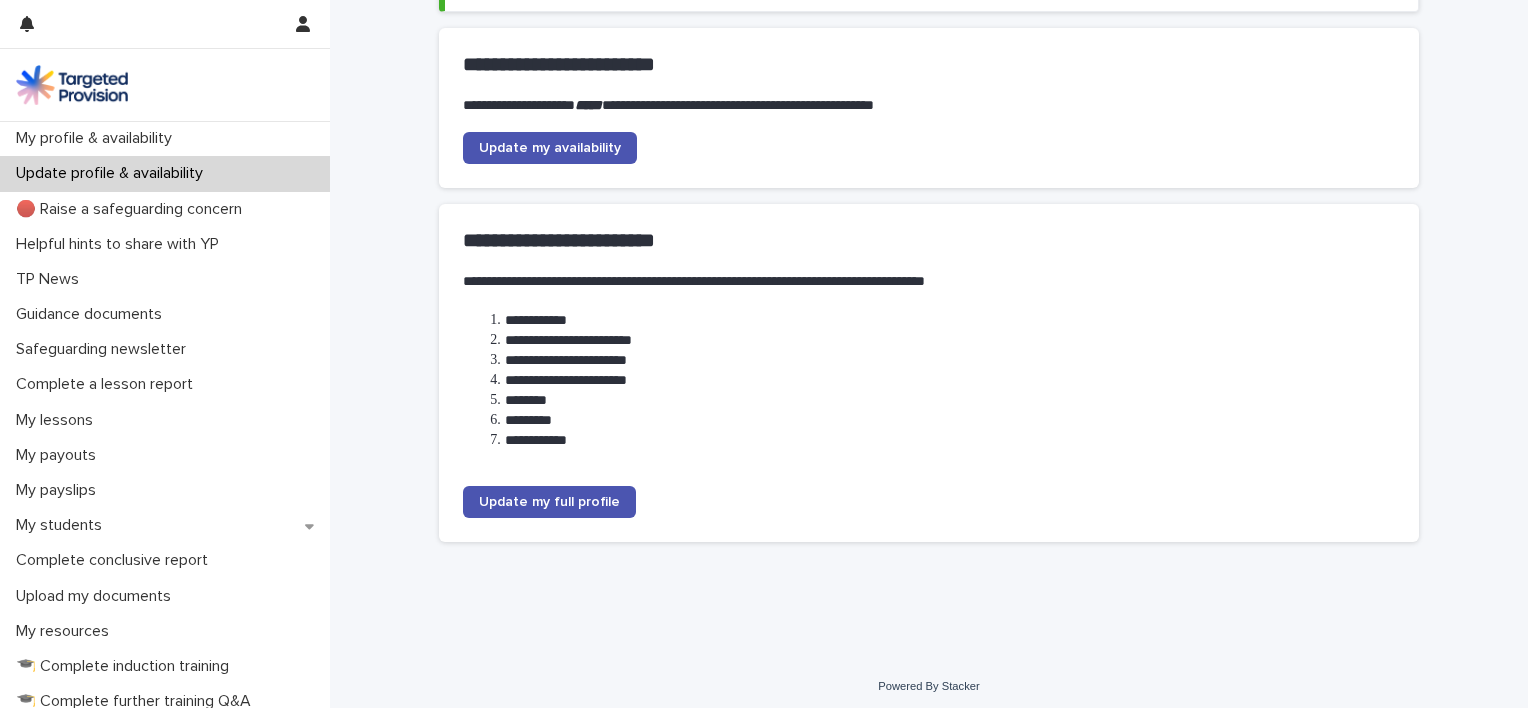 scroll, scrollTop: 240, scrollLeft: 0, axis: vertical 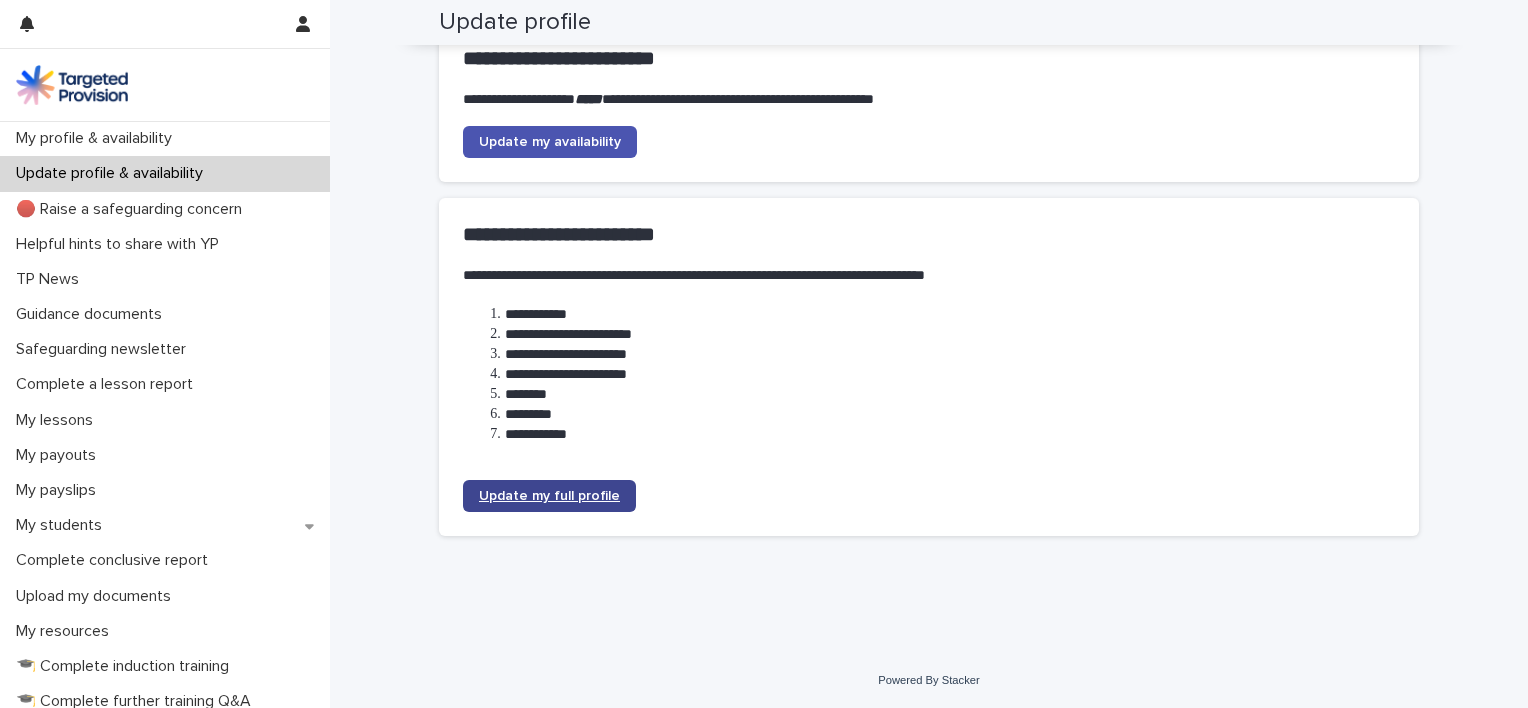 click on "Update my full profile" 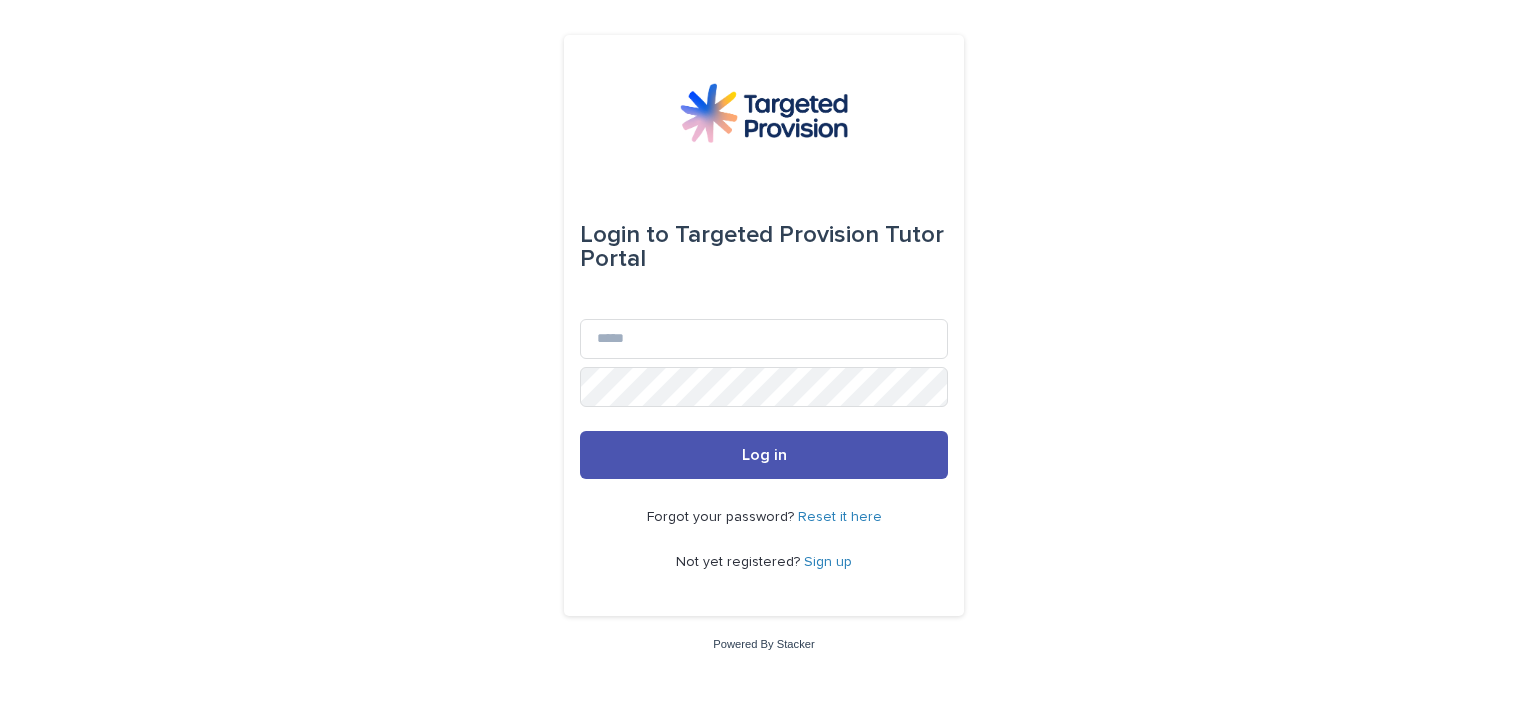 scroll, scrollTop: 0, scrollLeft: 0, axis: both 